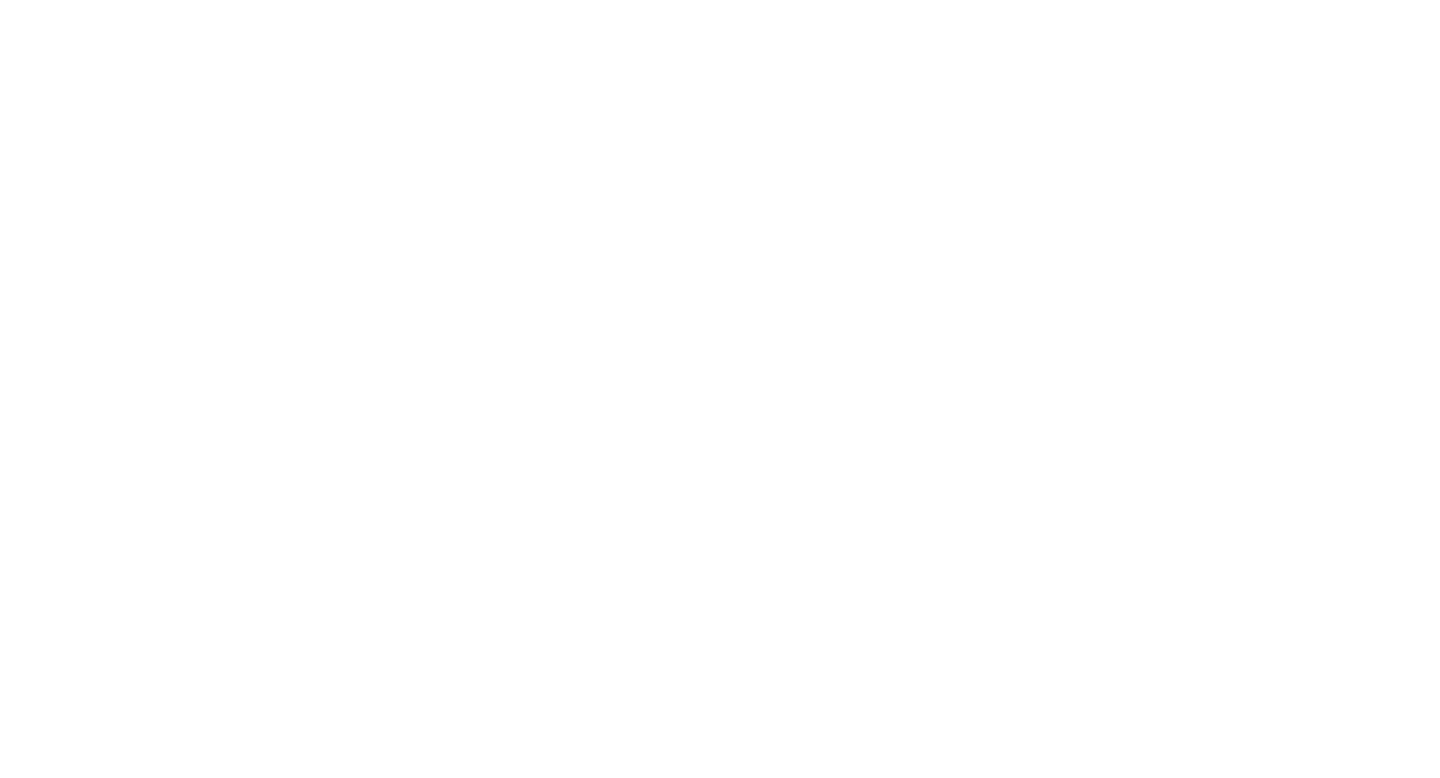 scroll, scrollTop: 0, scrollLeft: 0, axis: both 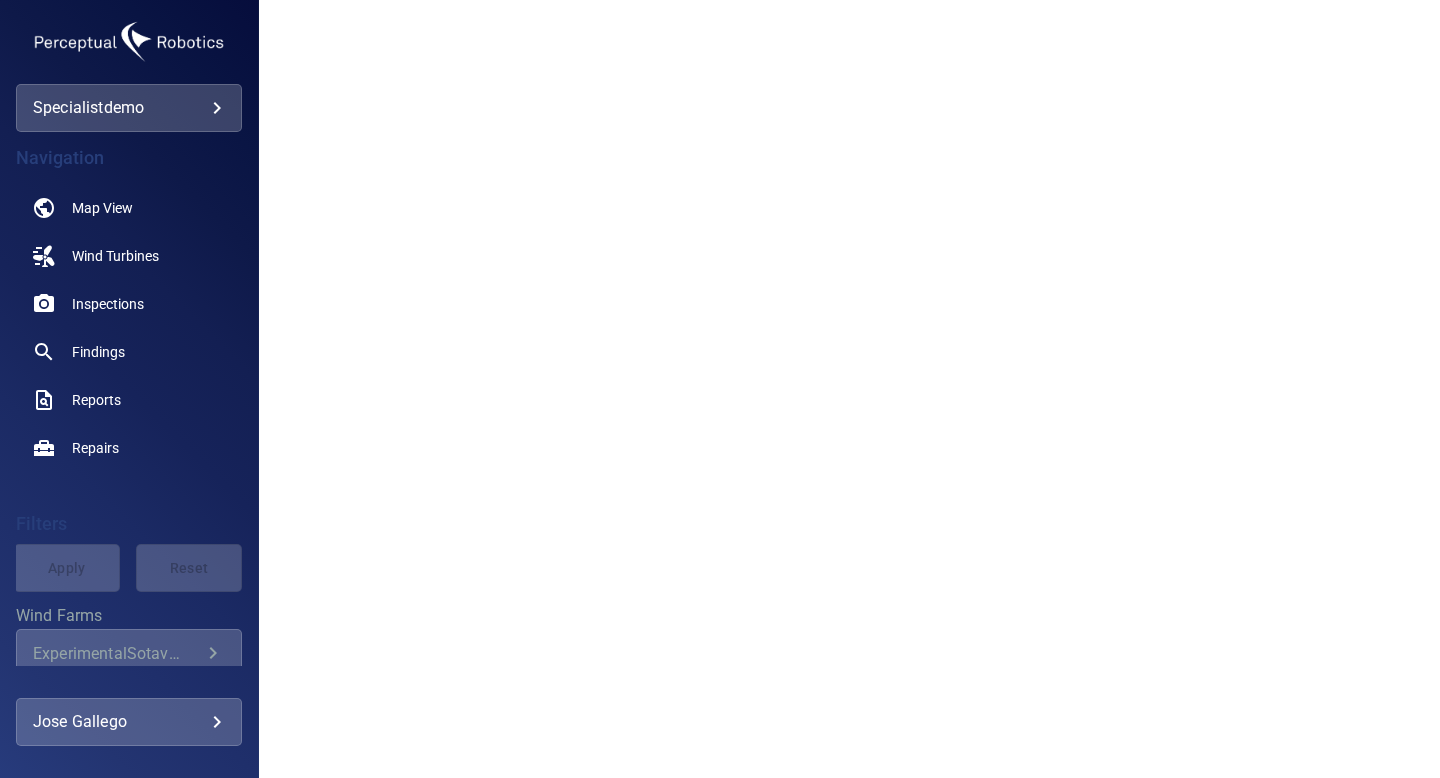 click on "**********" at bounding box center (720, 389) 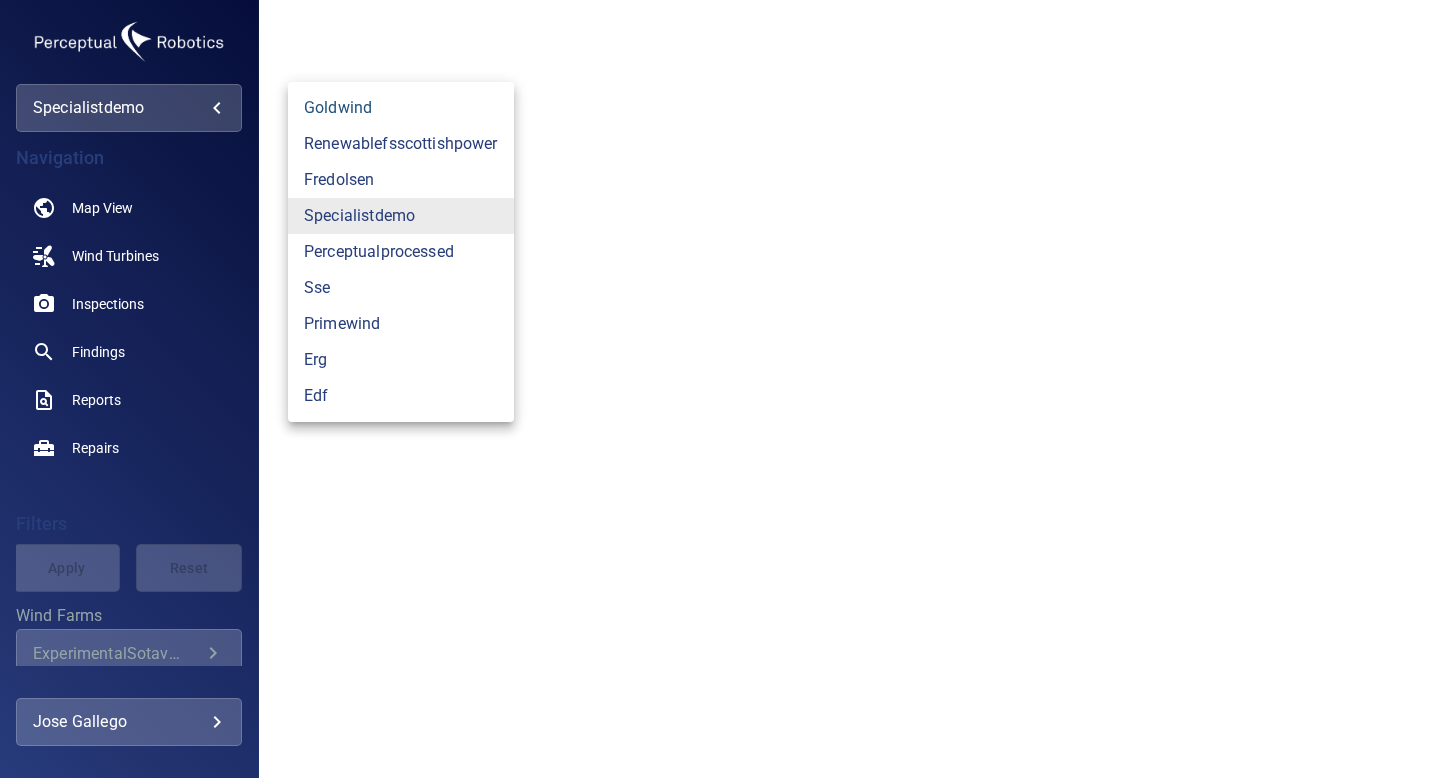 click on "goldwind" at bounding box center (401, 108) 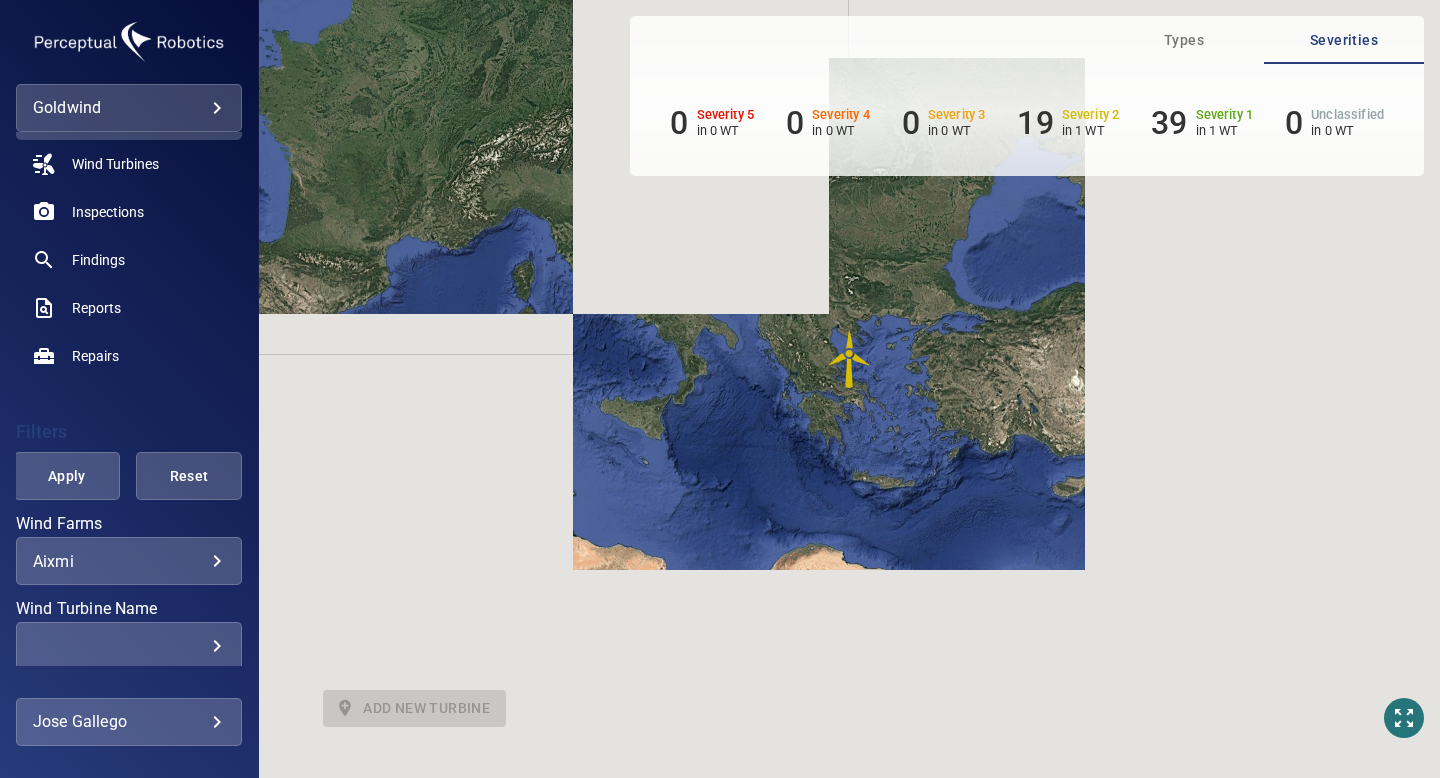 scroll, scrollTop: 100, scrollLeft: 0, axis: vertical 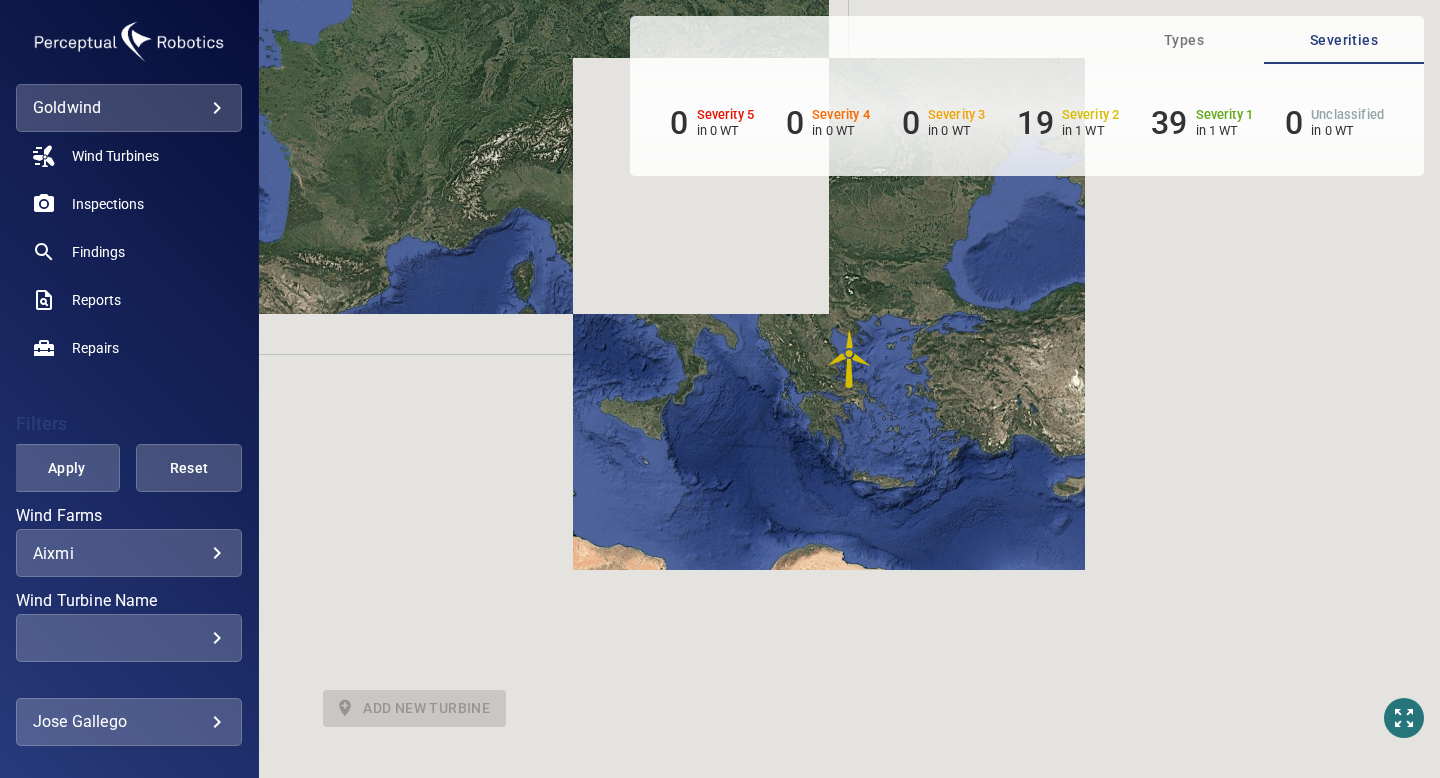 click on "**********" at bounding box center (720, 389) 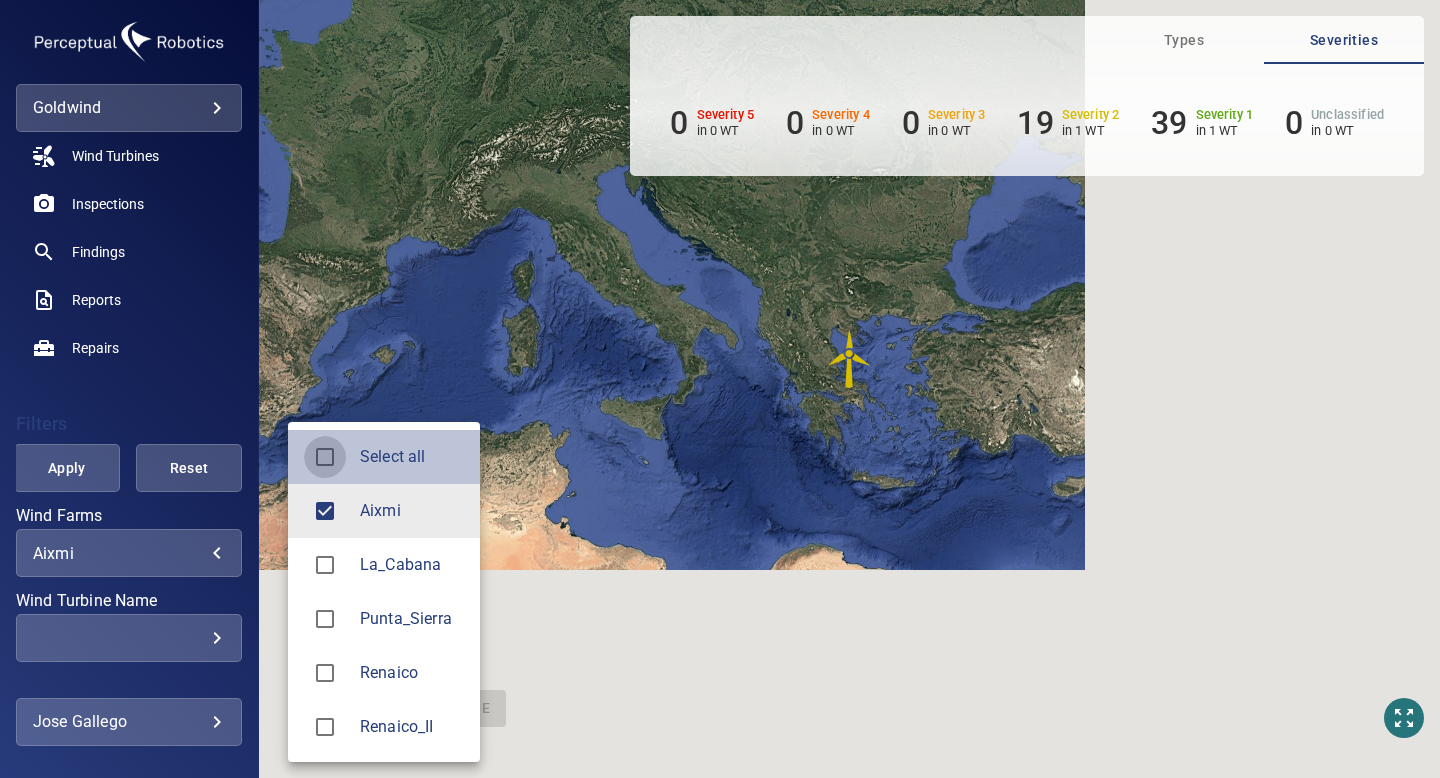type on "**********" 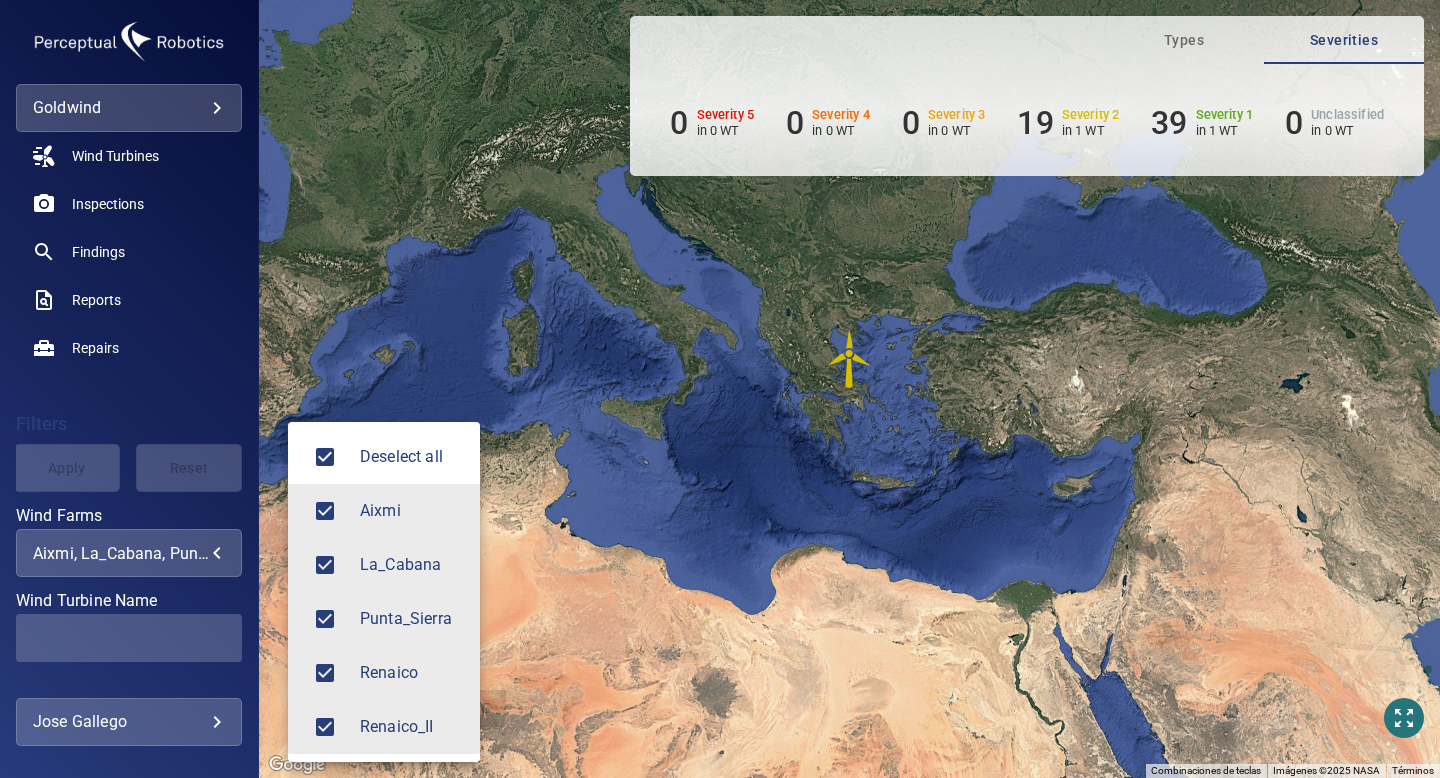 click at bounding box center (720, 389) 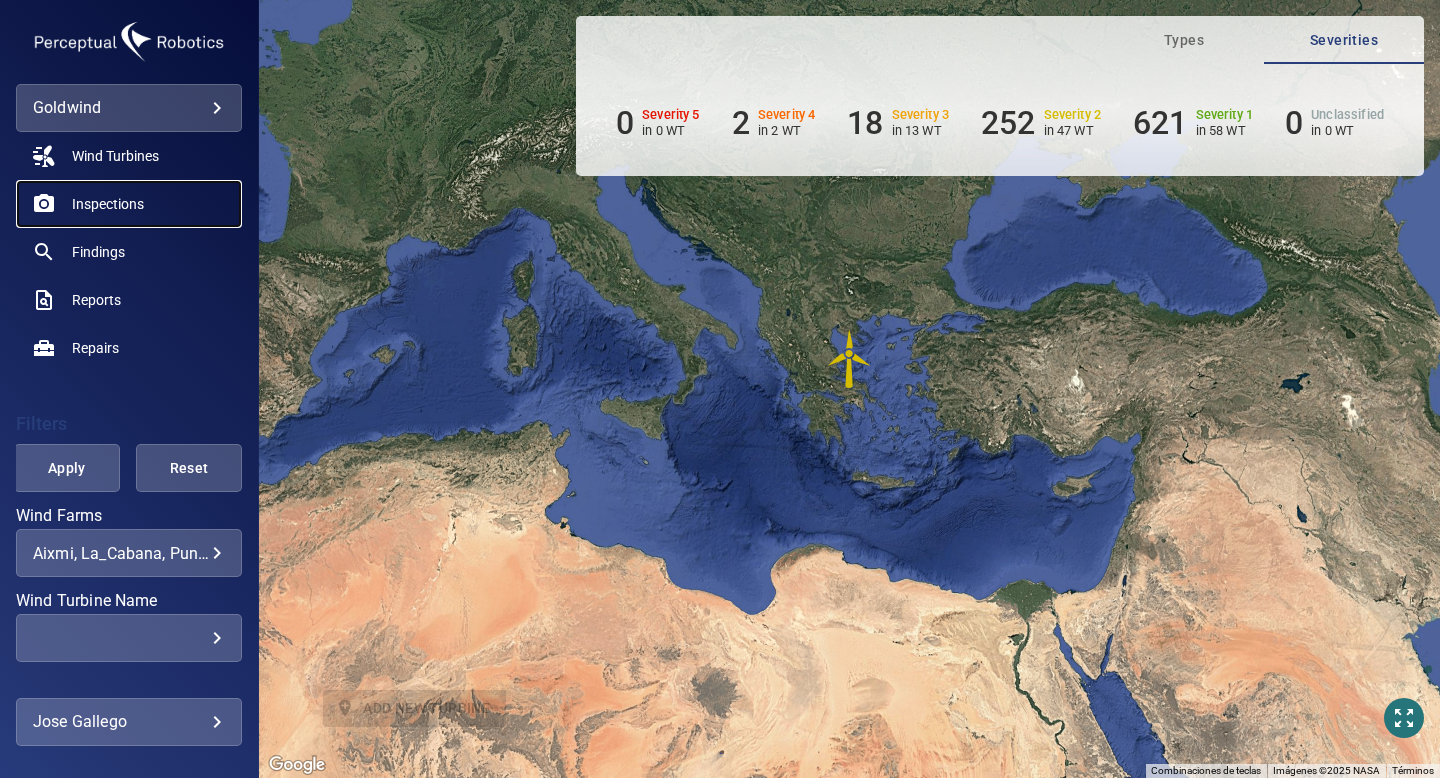 click on "Inspections" at bounding box center [108, 204] 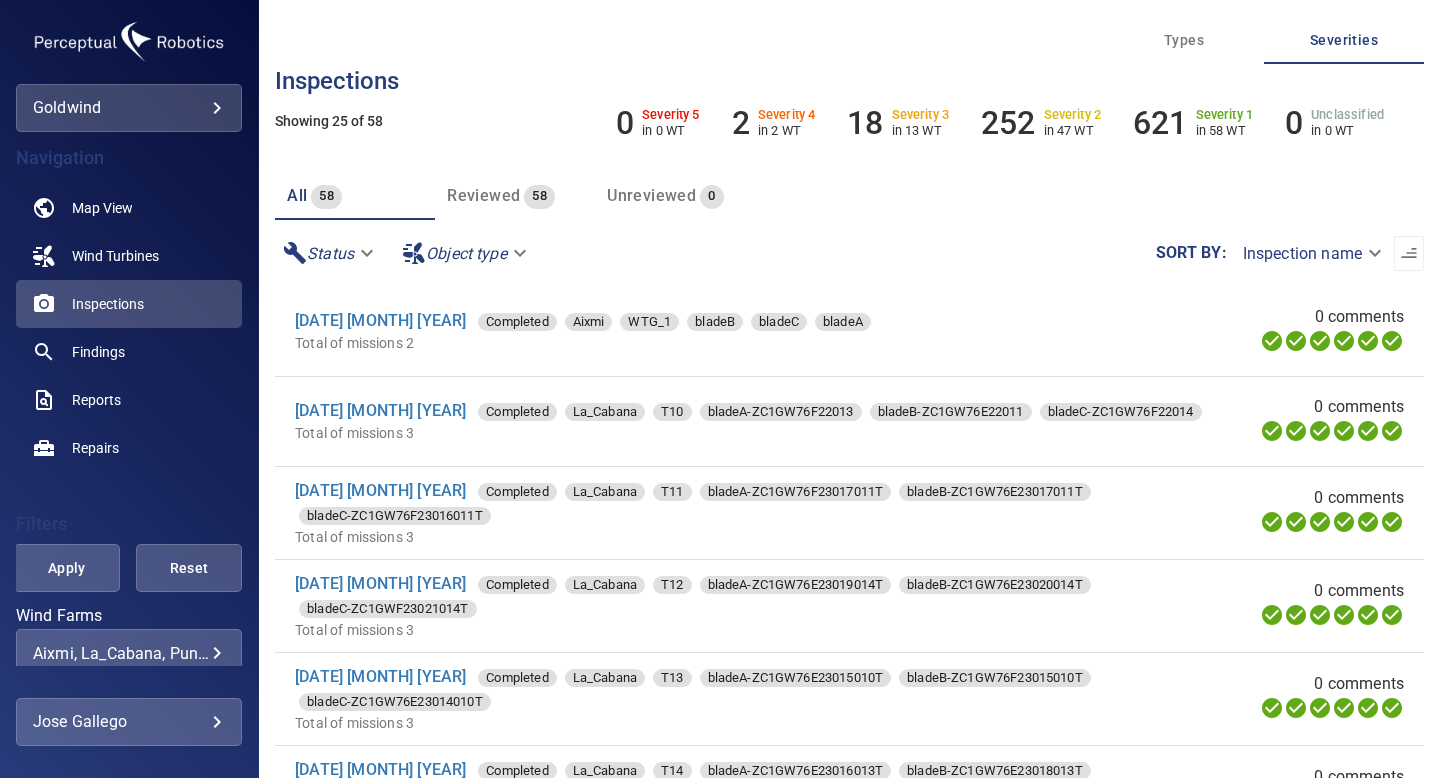 click on "**********" at bounding box center (720, 389) 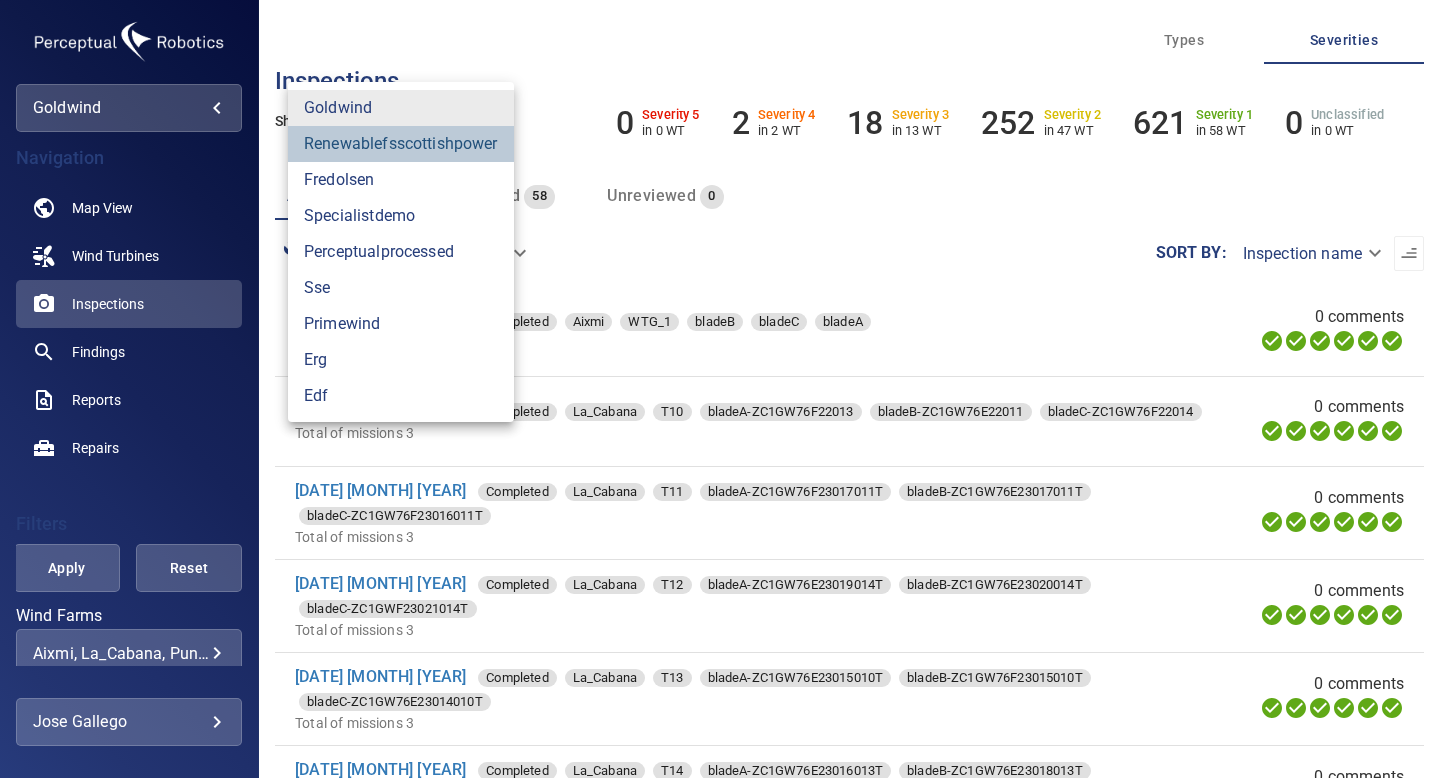 click on "renewablefsscottishpower" at bounding box center [401, 144] 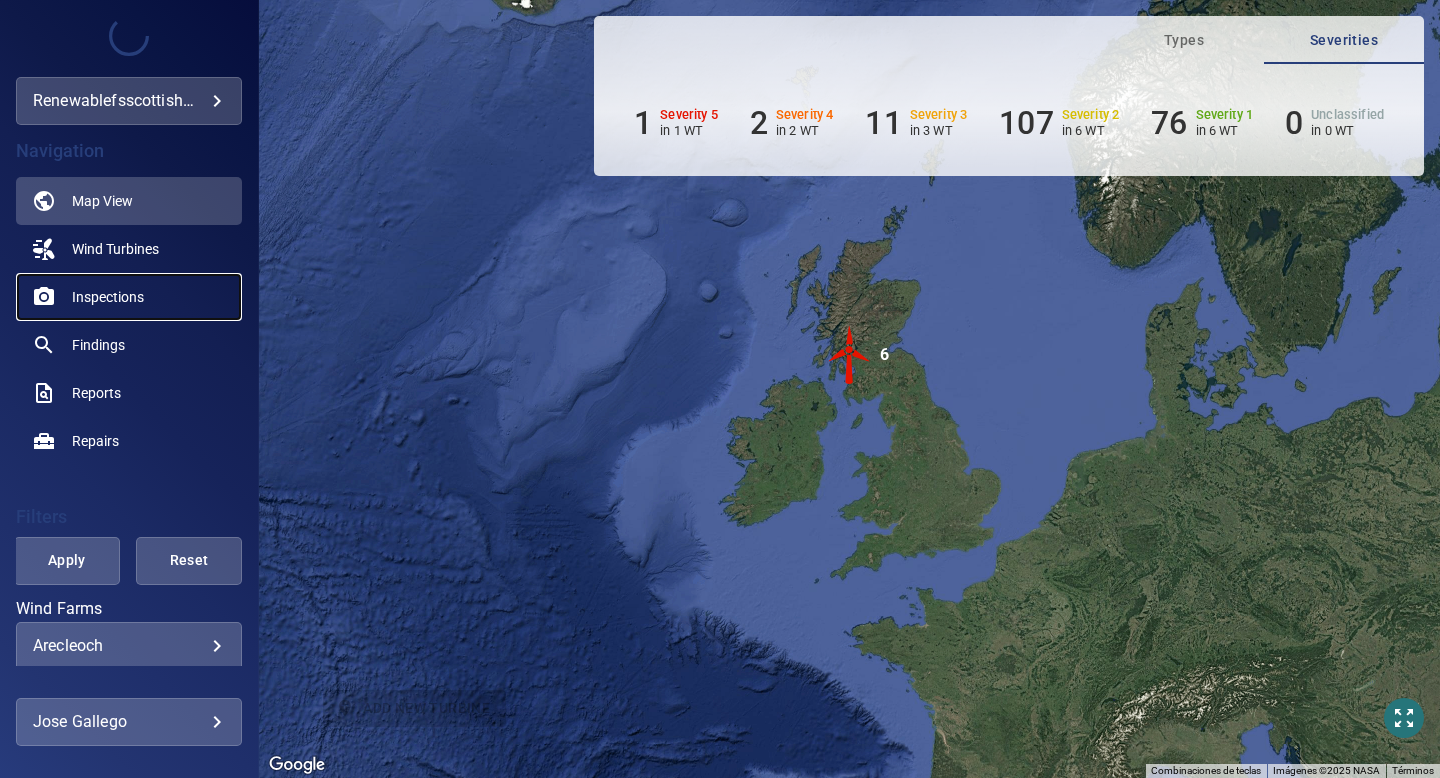 click on "Inspections" at bounding box center (108, 297) 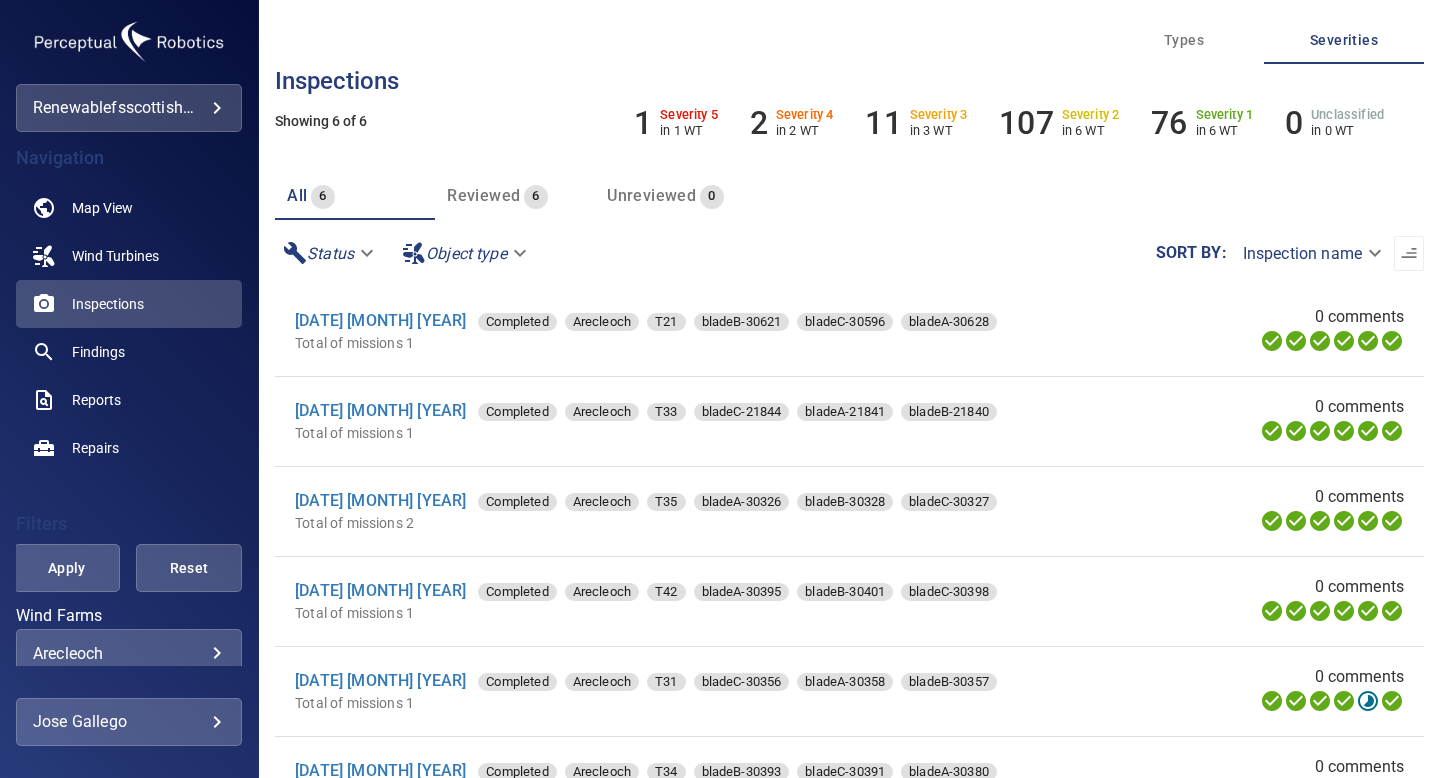 click on "**********" at bounding box center [720, 389] 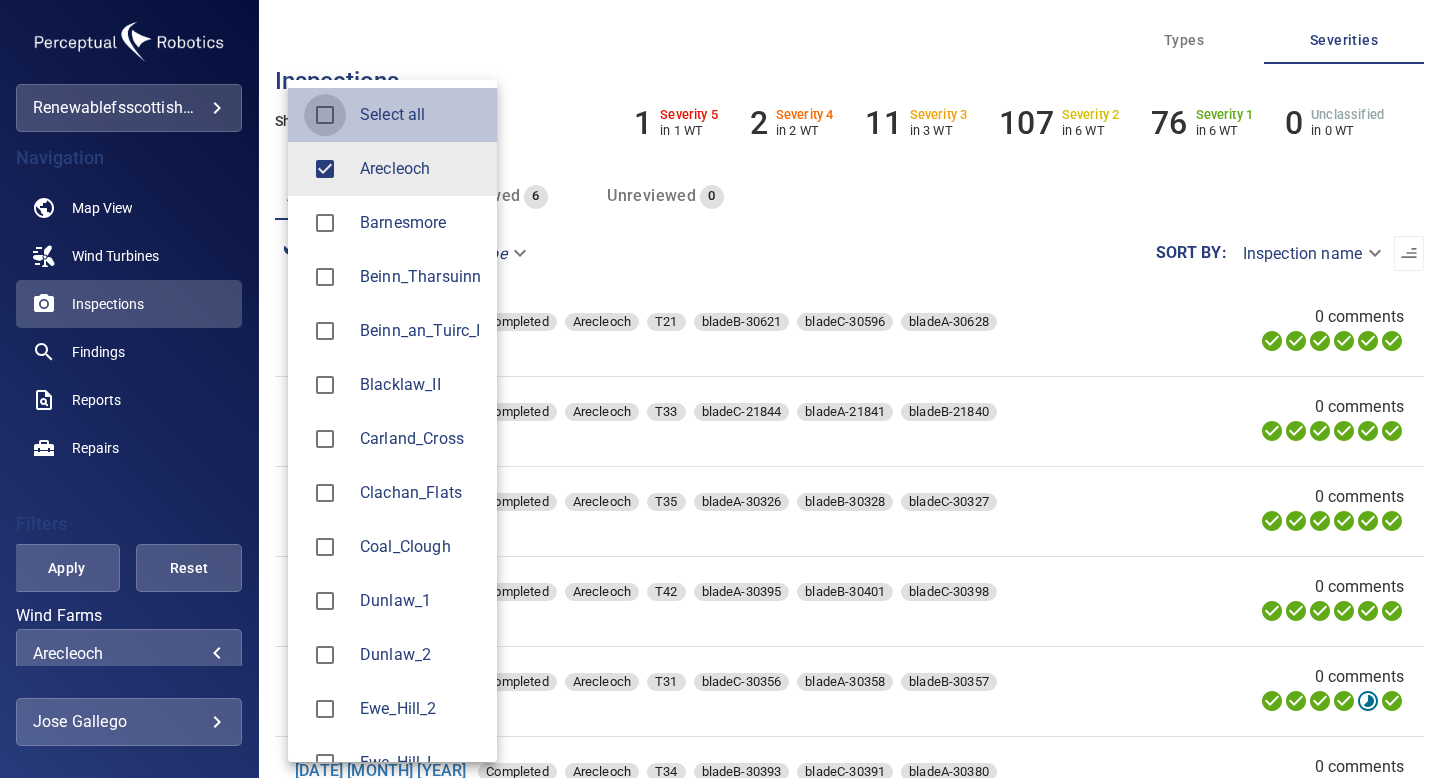 type on "**********" 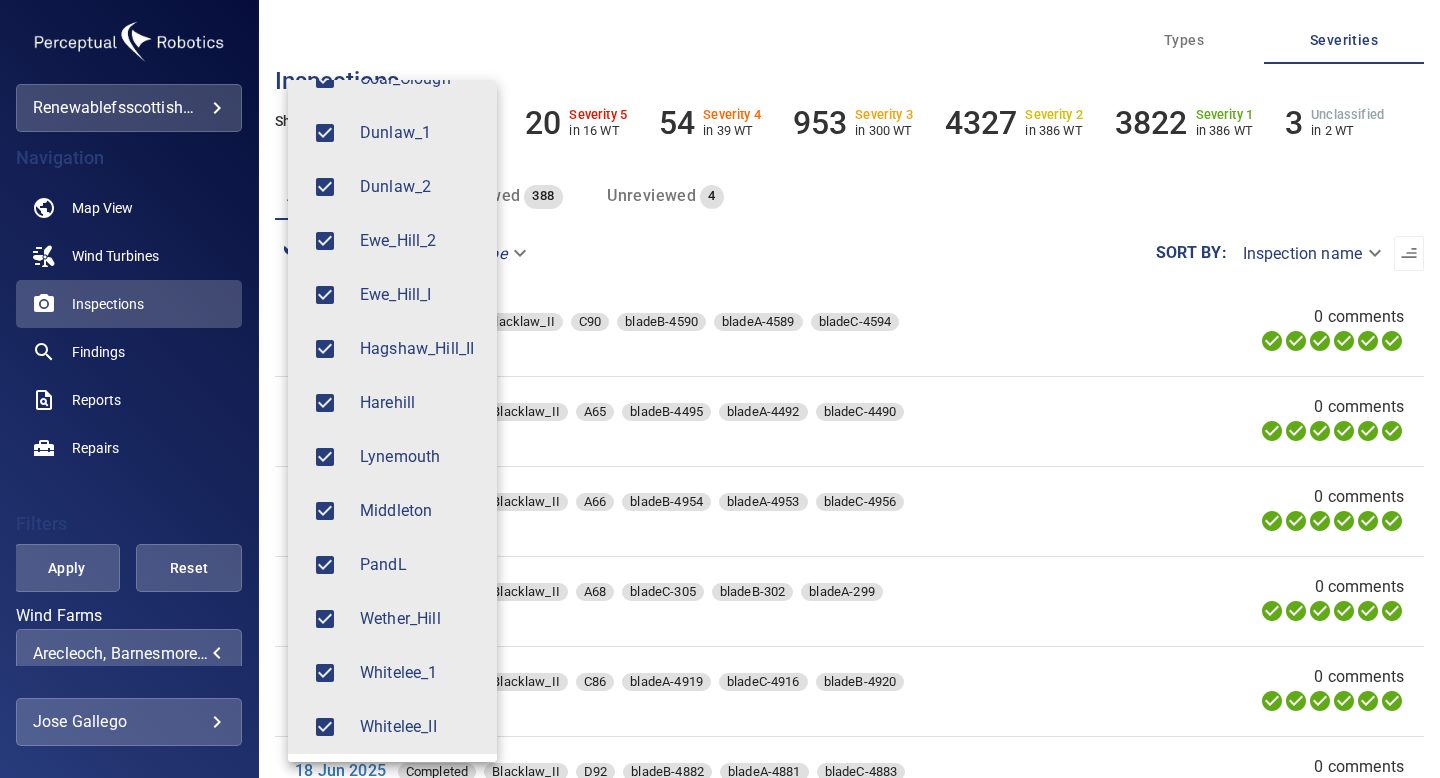click at bounding box center [720, 389] 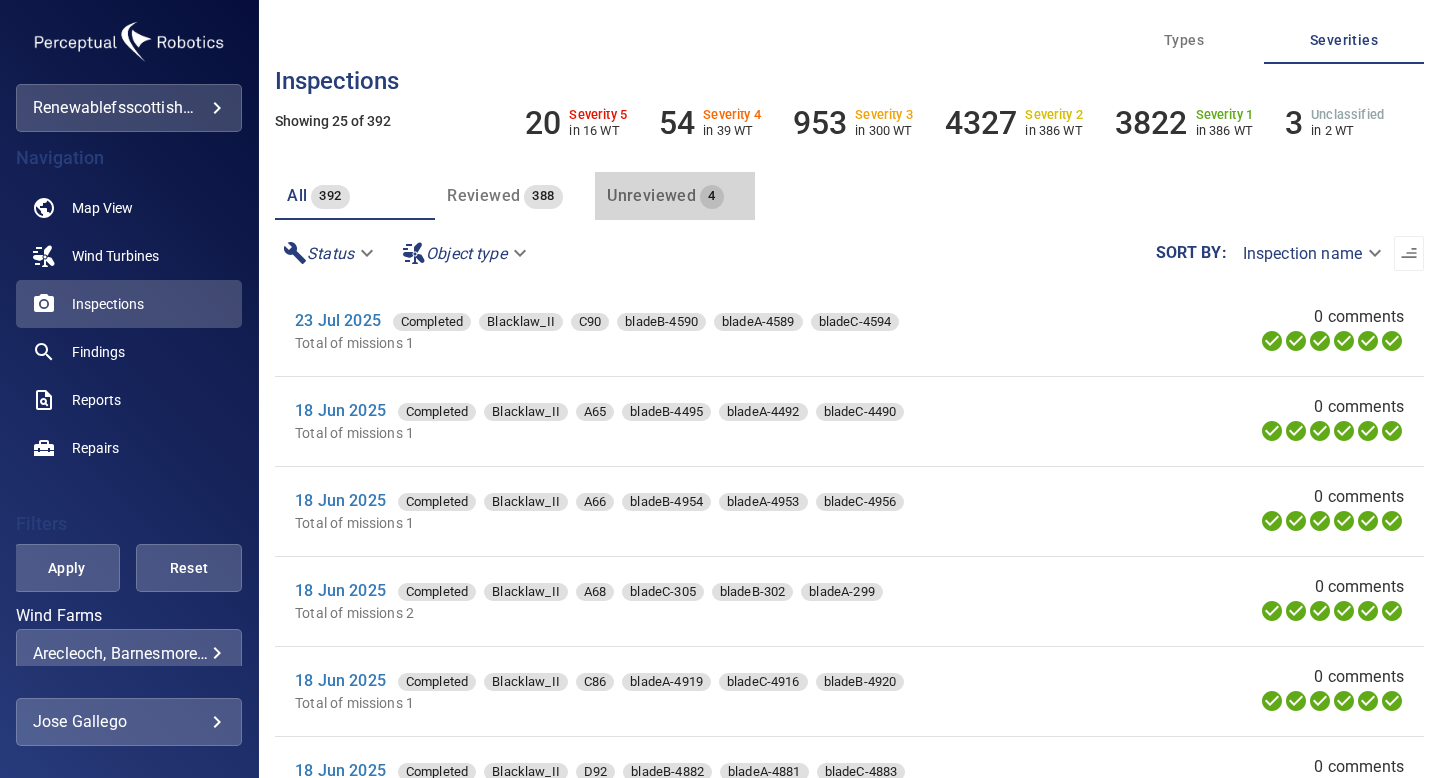 click on "Unreviewed" at bounding box center [651, 195] 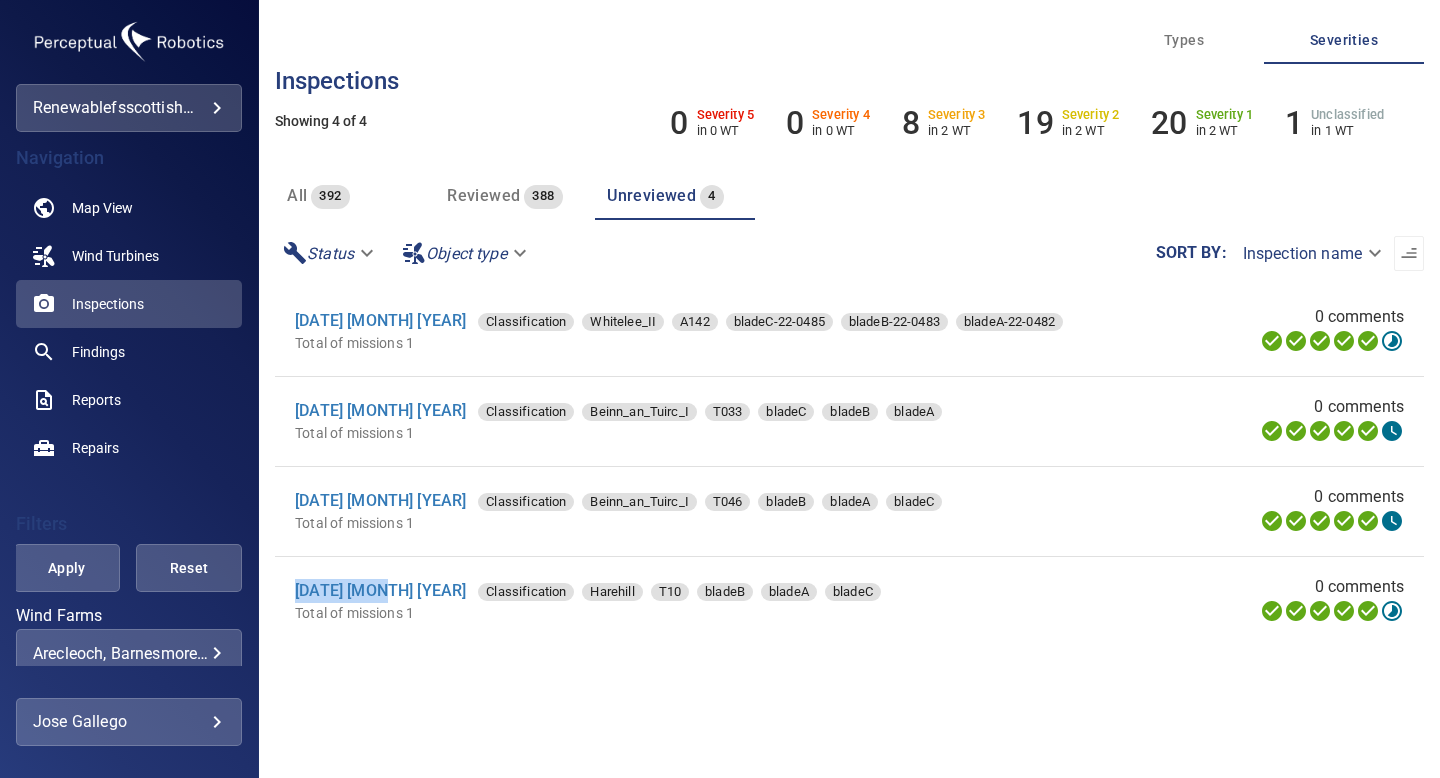 click on "**********" at bounding box center [720, 389] 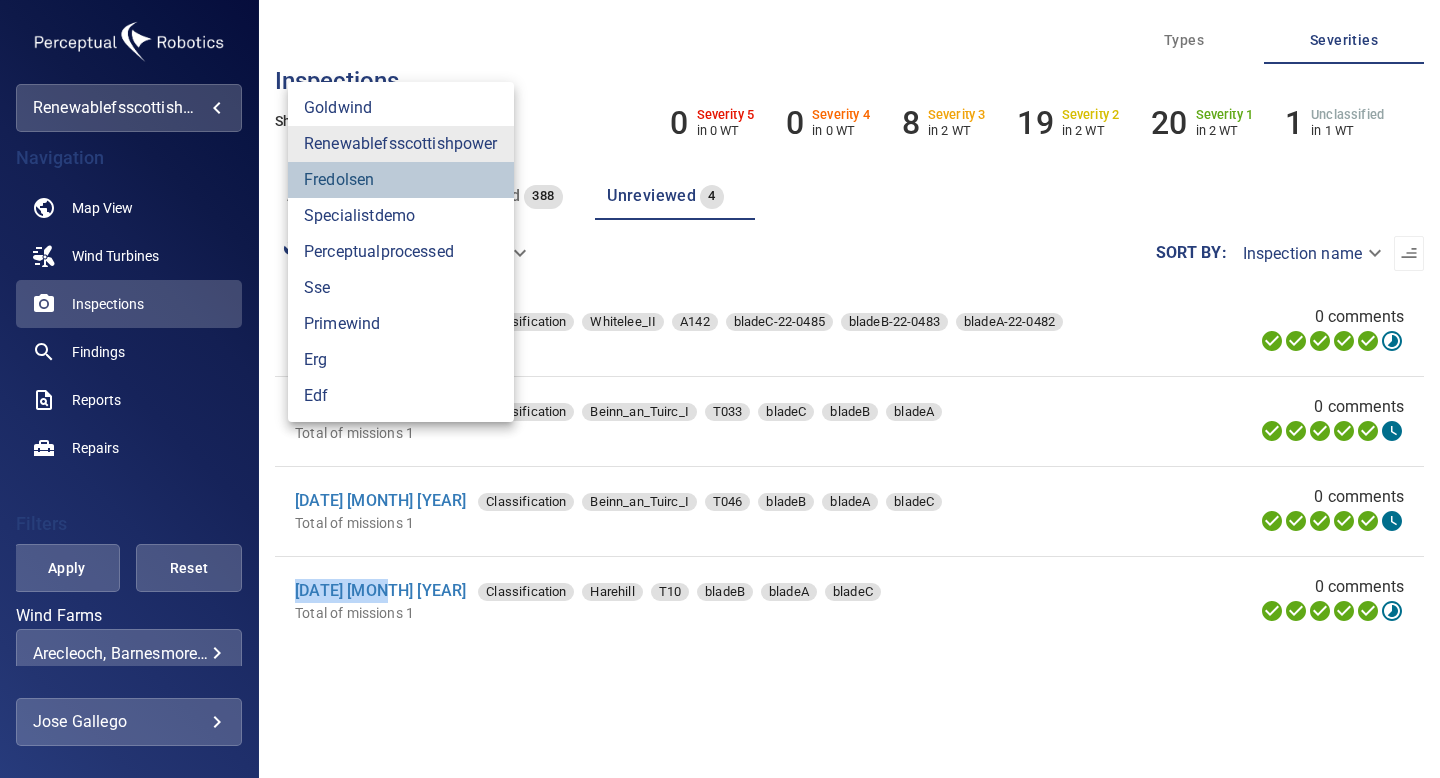 click on "fredolsen" at bounding box center (401, 180) 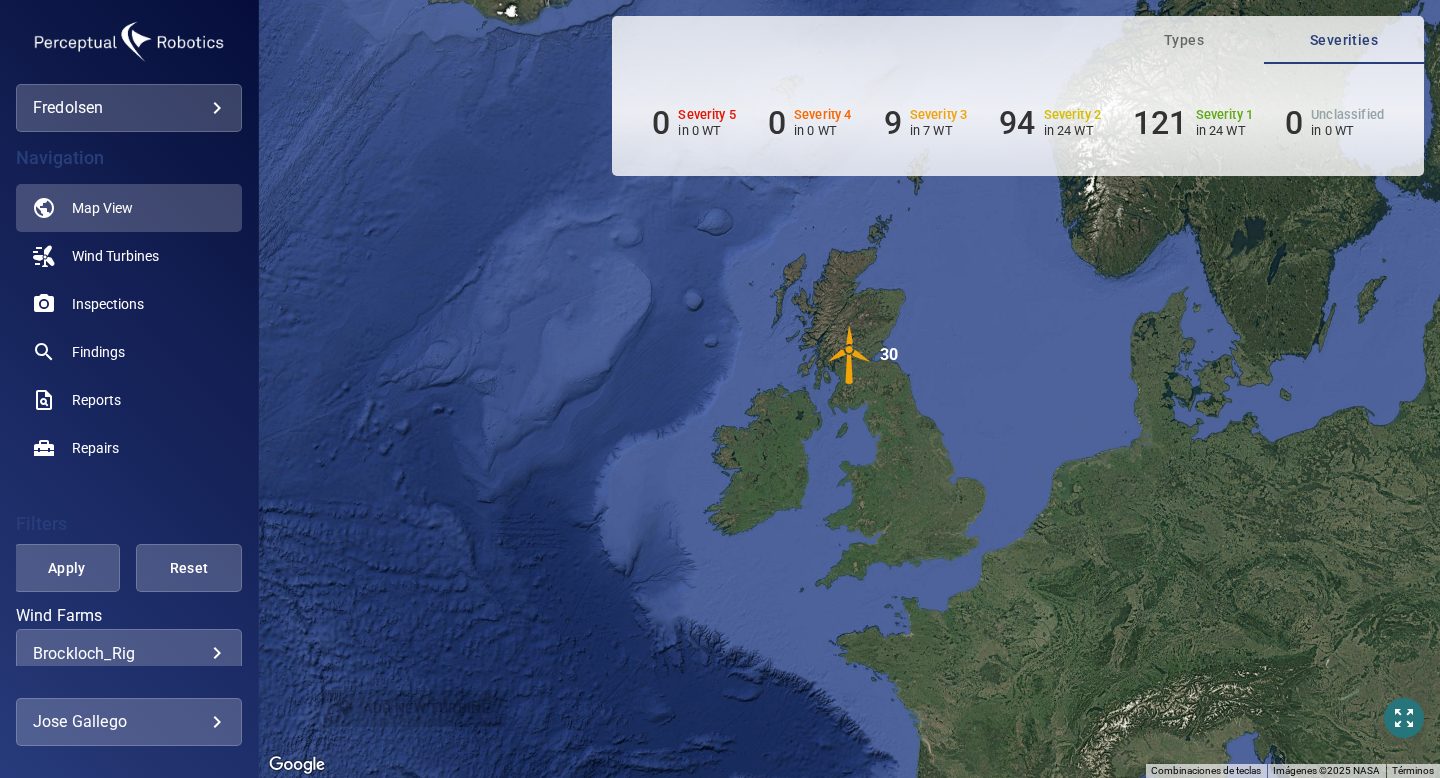 click on "**********" at bounding box center (129, 653) 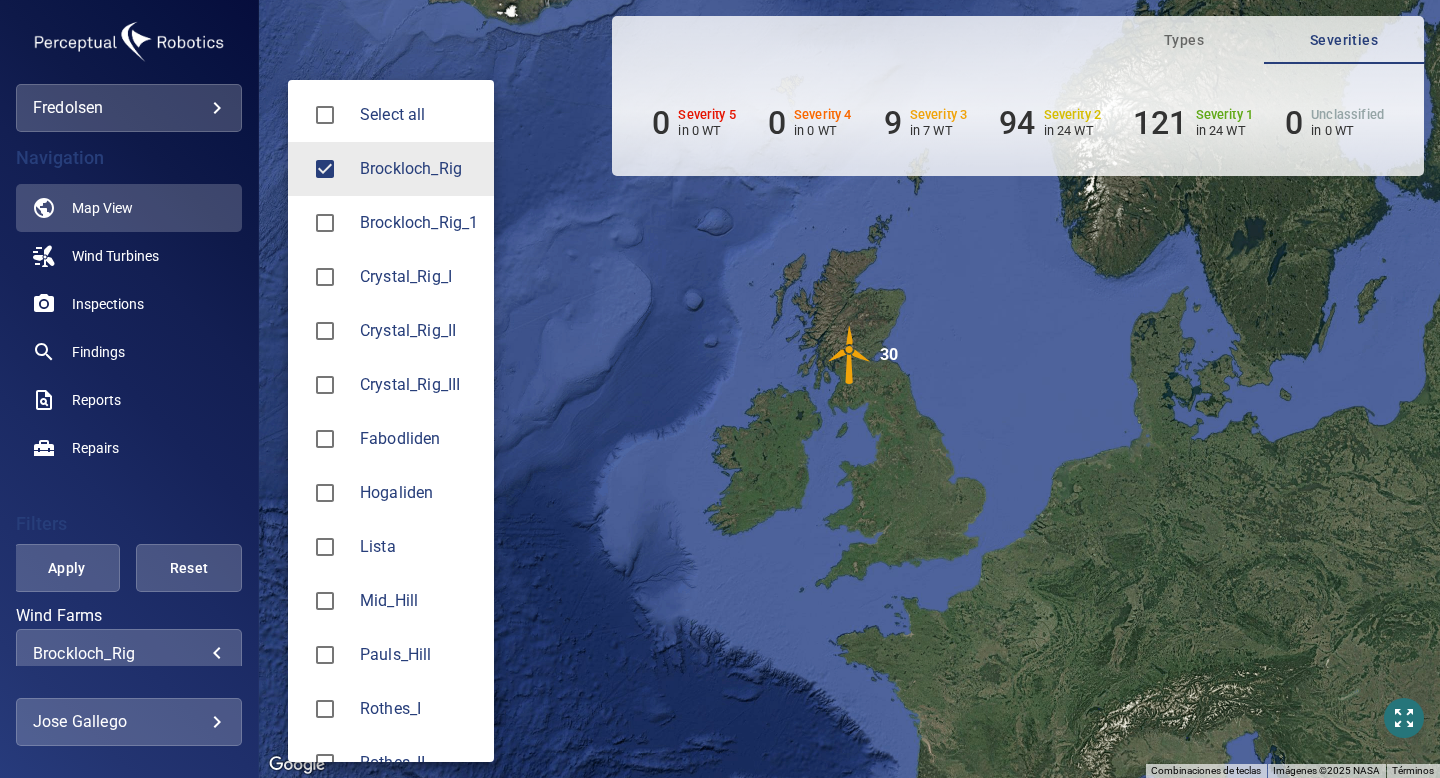 click on "**********" at bounding box center [720, 389] 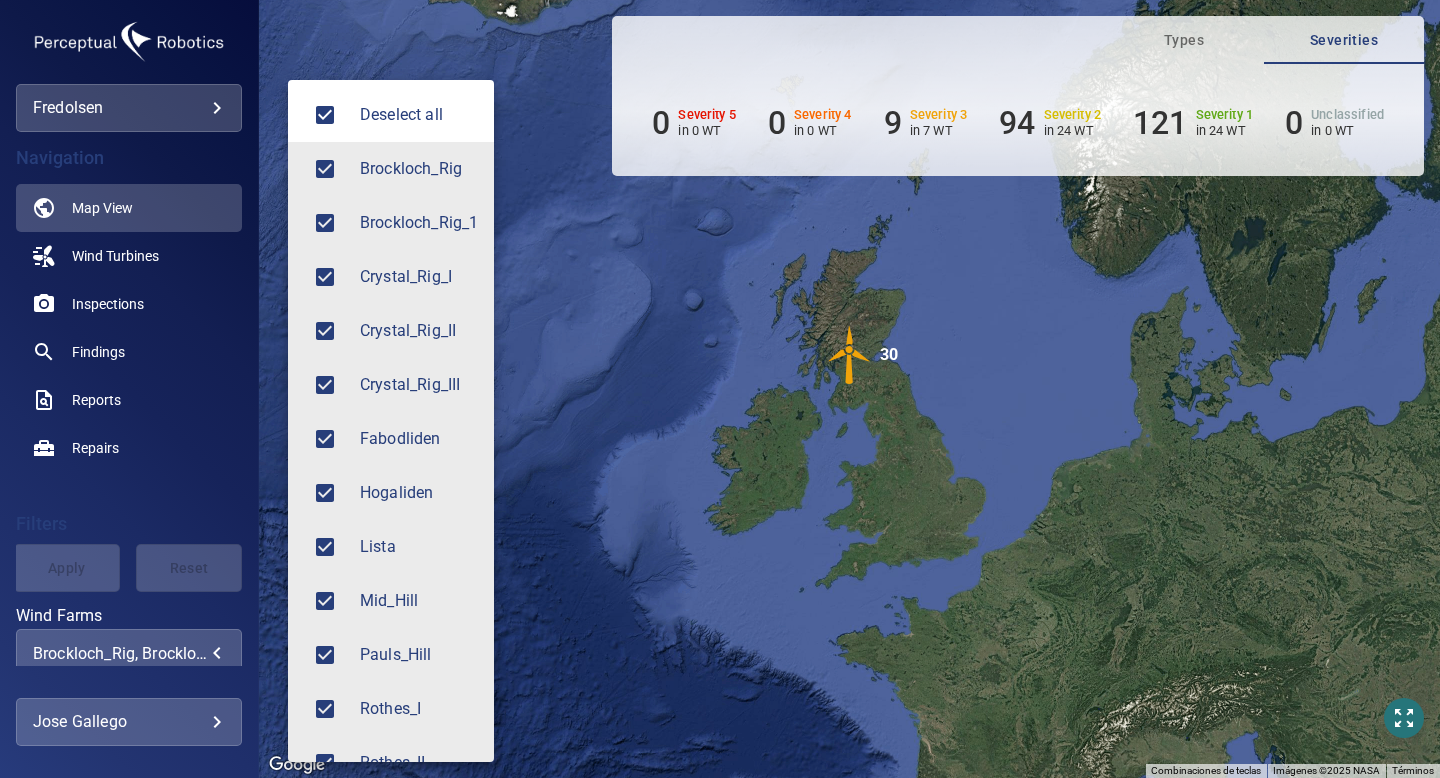 scroll, scrollTop: 28, scrollLeft: 0, axis: vertical 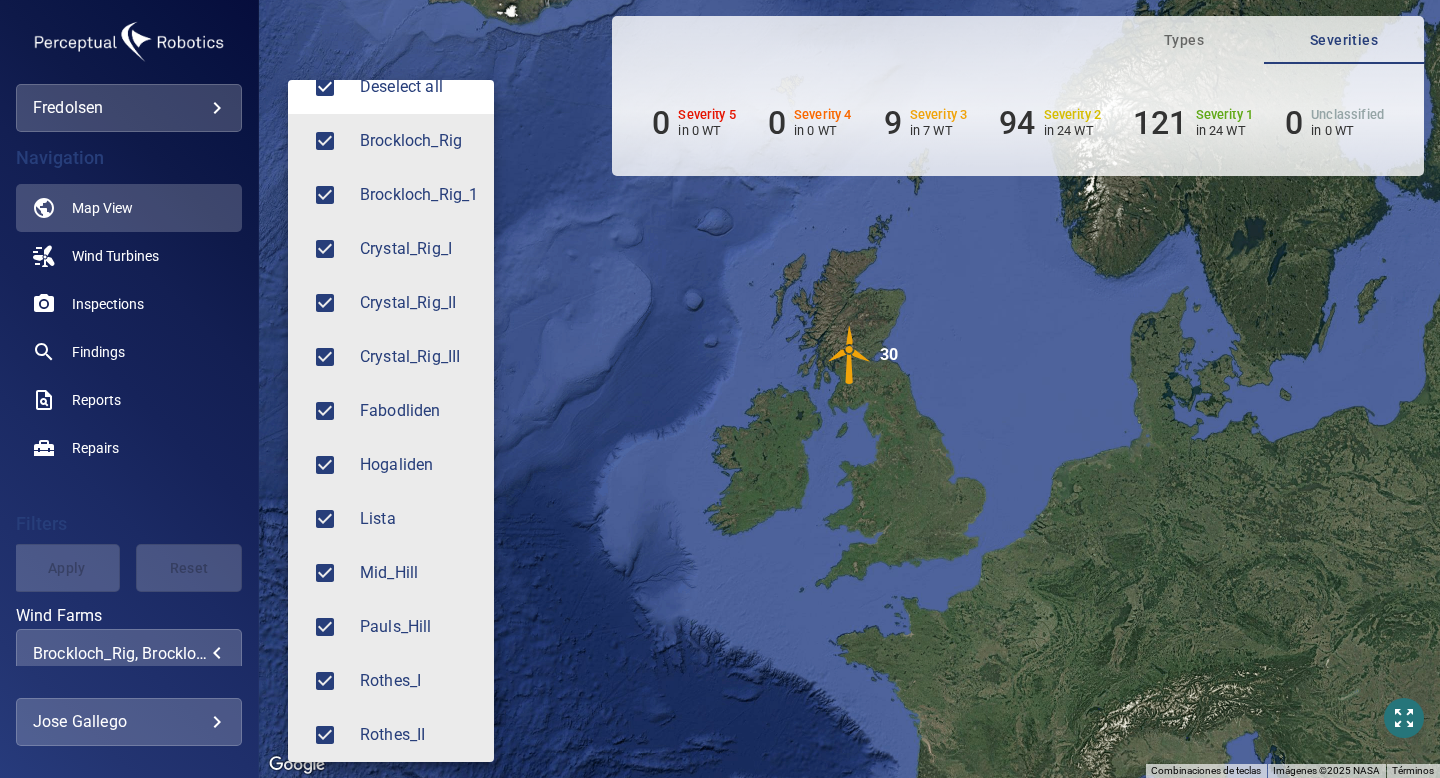 click at bounding box center [720, 389] 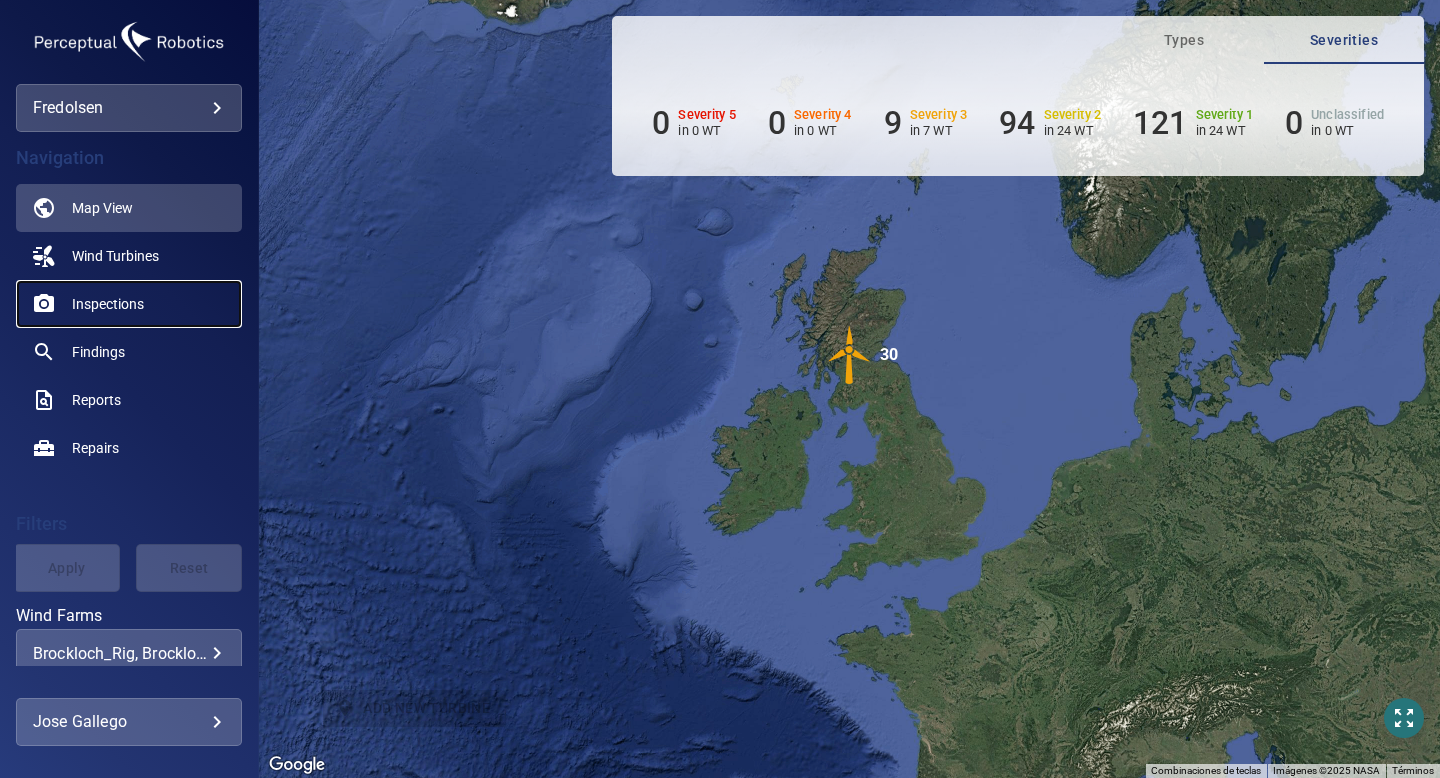 click on "Inspections" at bounding box center (108, 304) 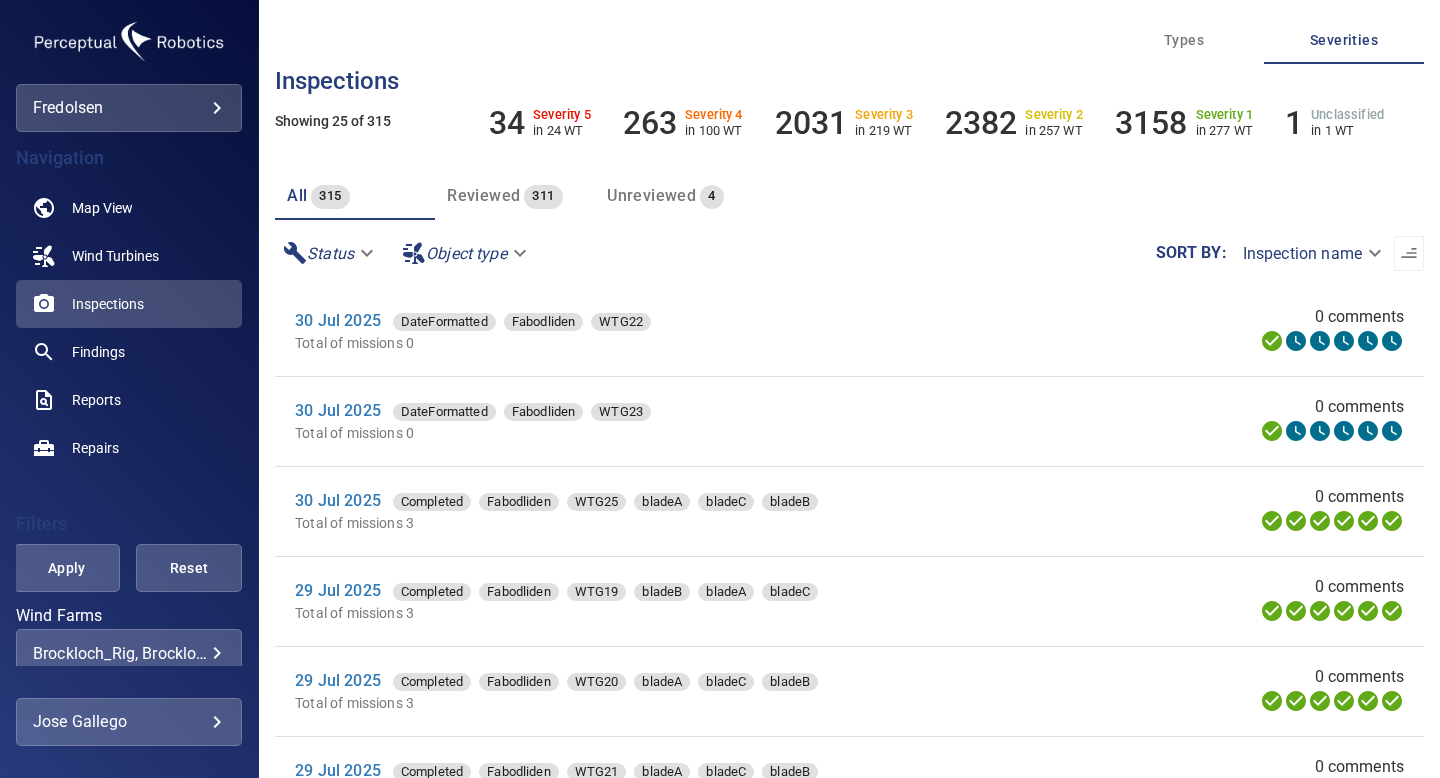 click on "Unreviewed" at bounding box center (651, 195) 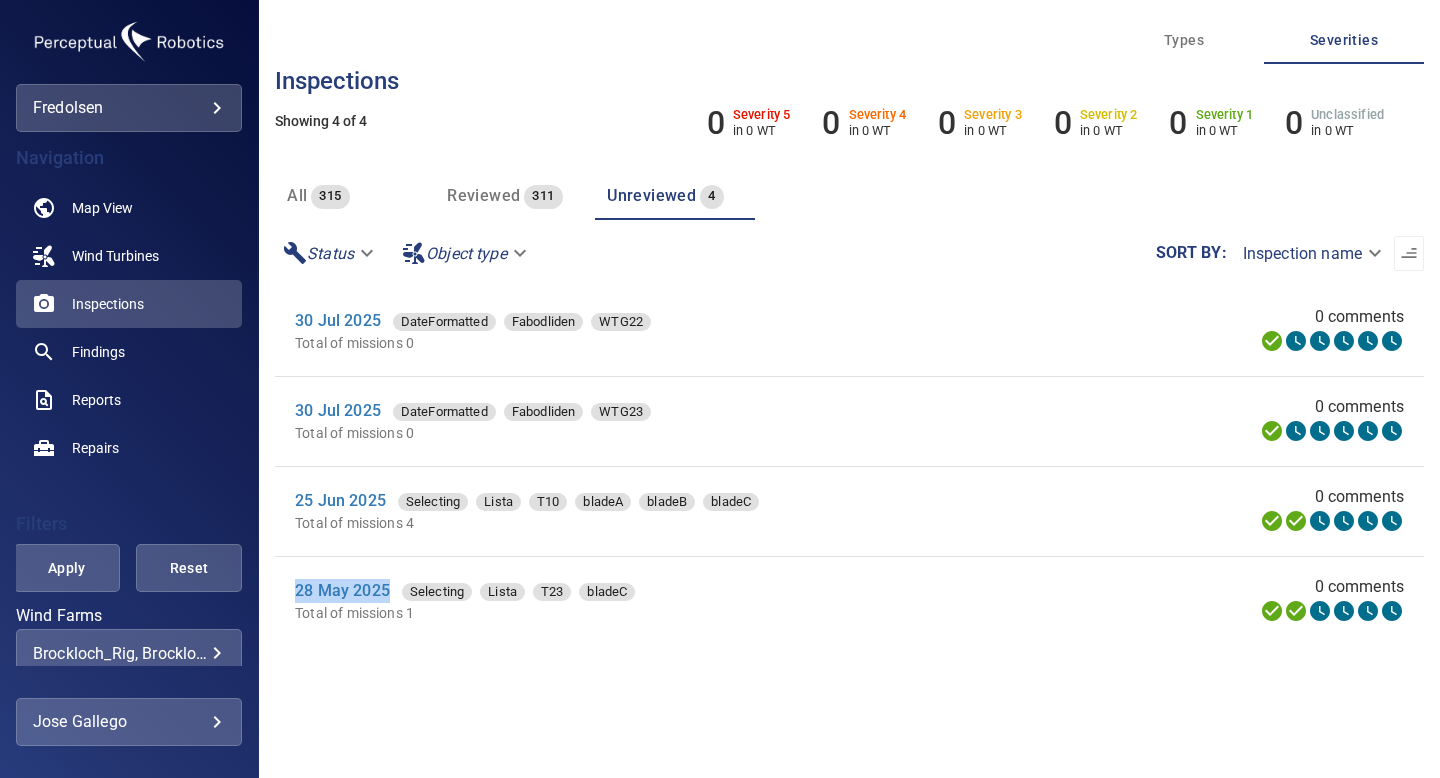click on "**********" at bounding box center [720, 389] 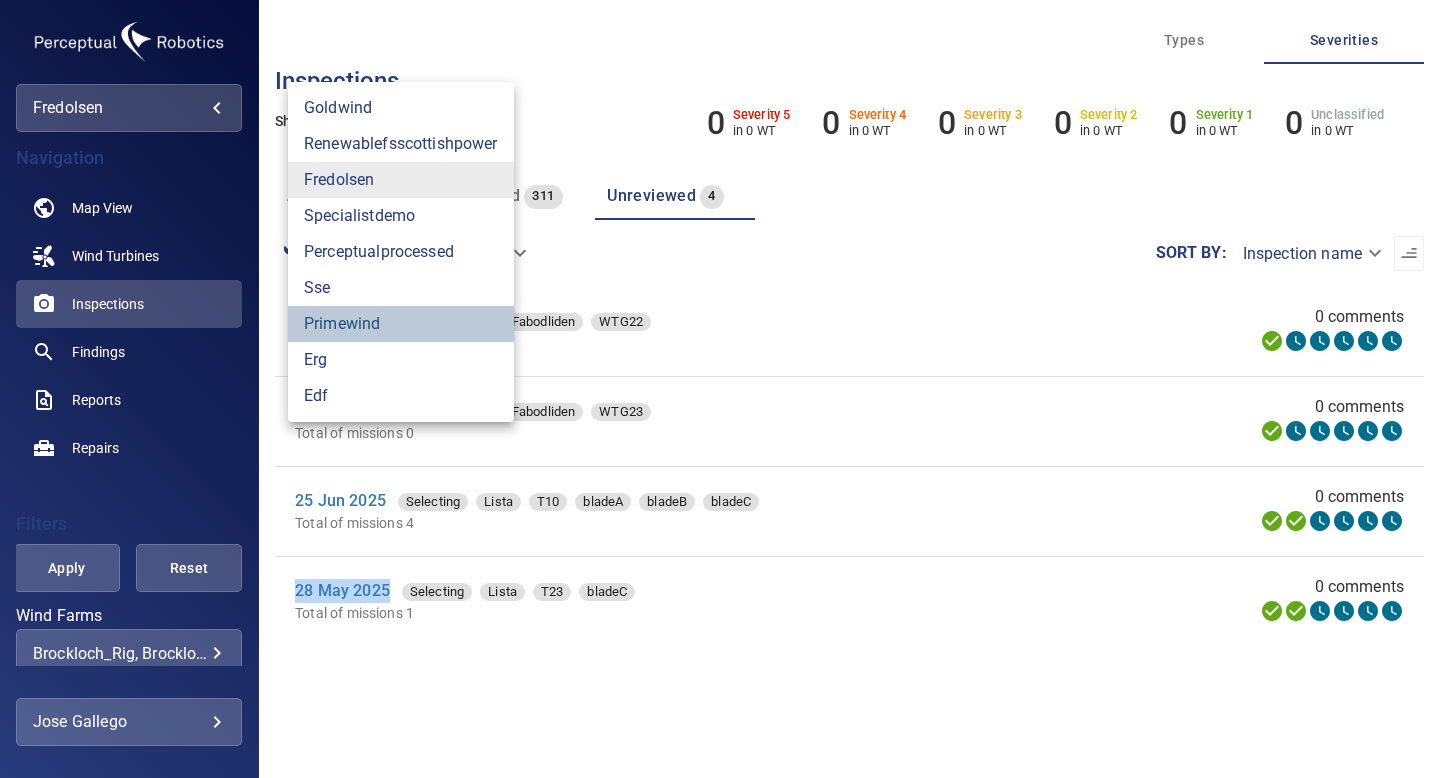 click on "primewind" at bounding box center [401, 324] 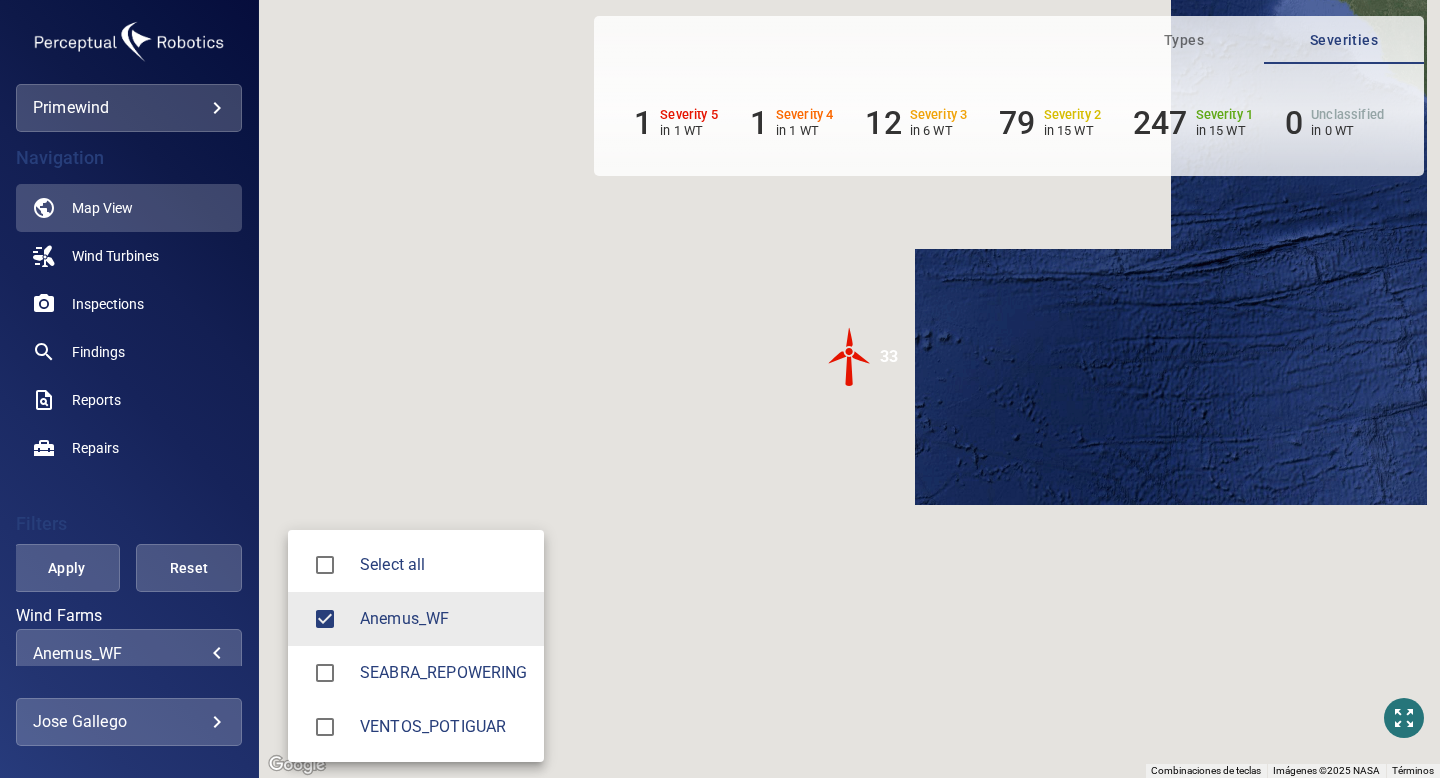 click on "**********" at bounding box center (720, 389) 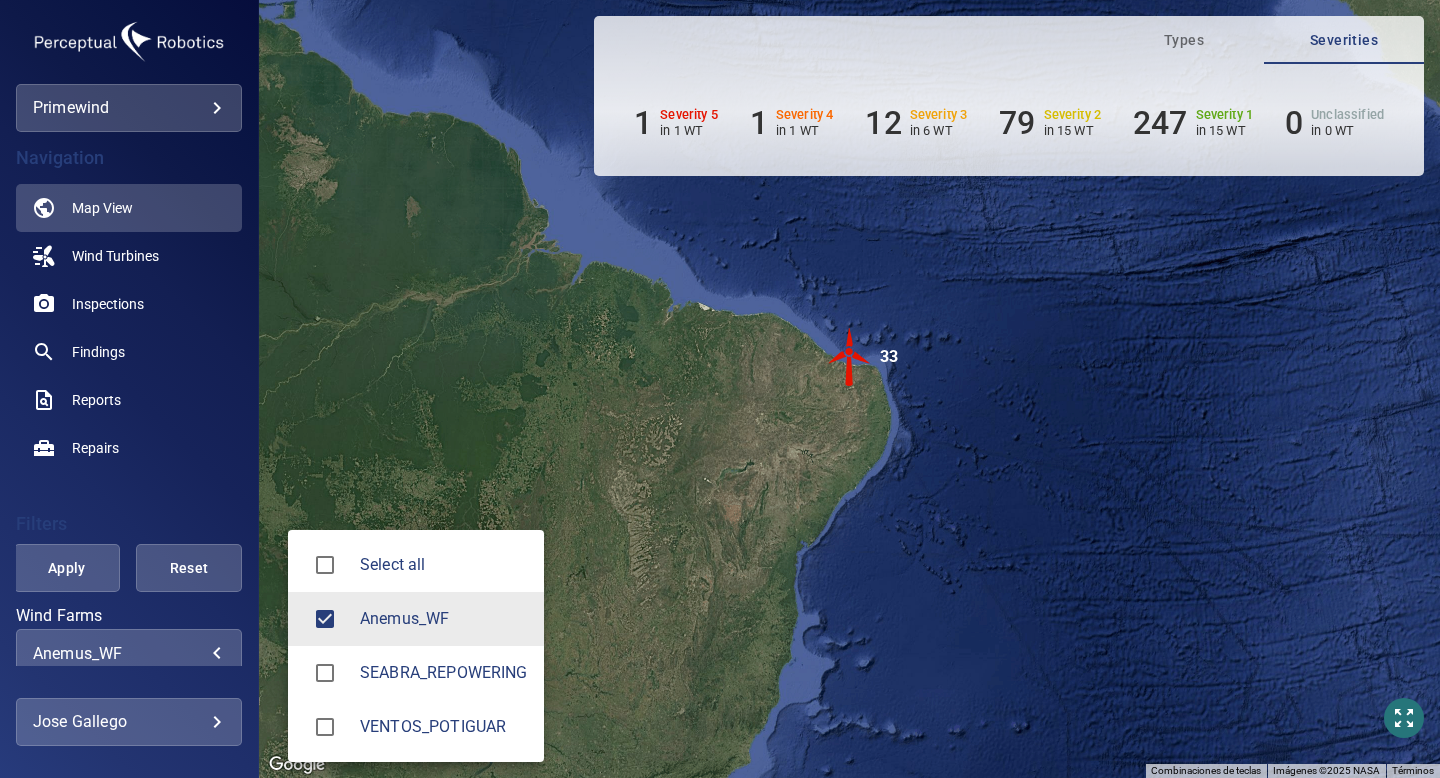 type on "**********" 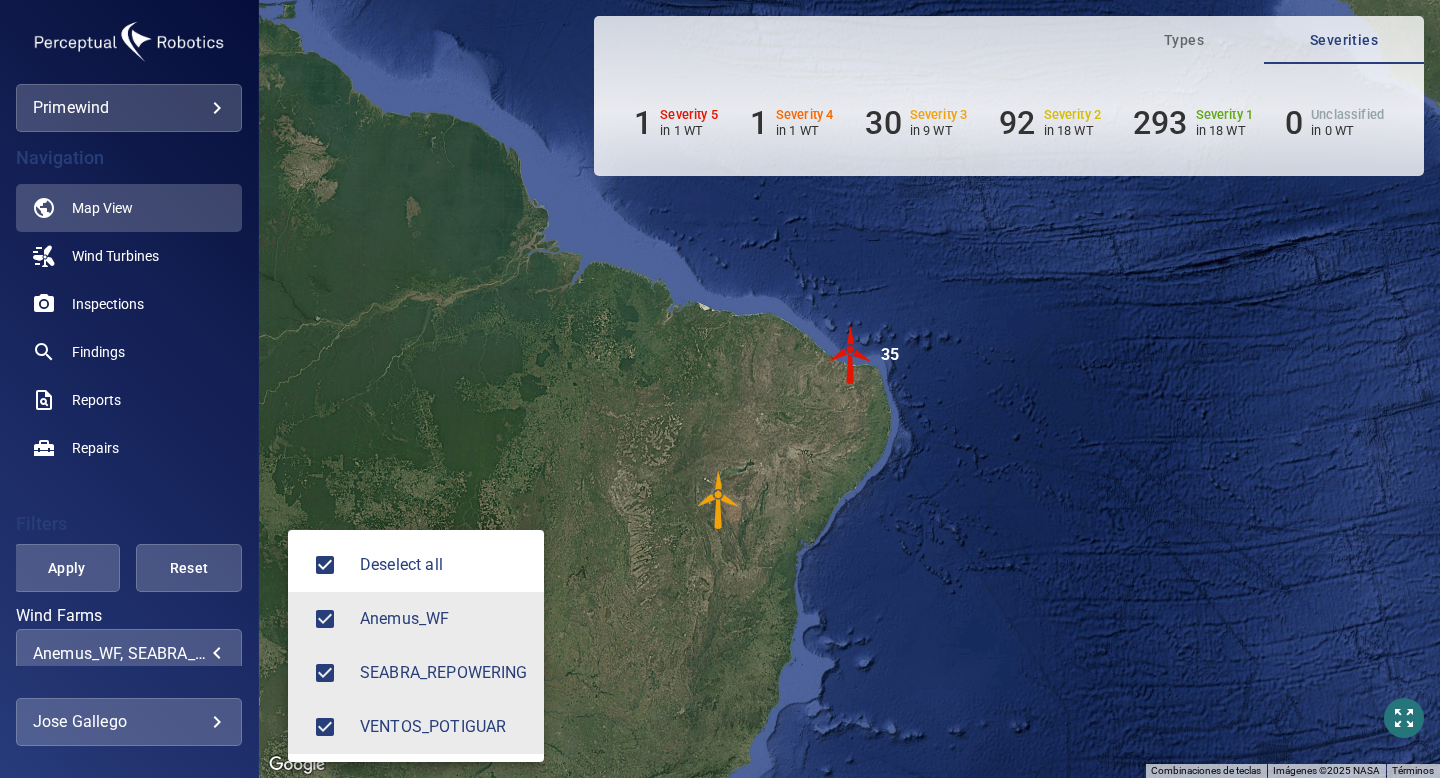 click at bounding box center [720, 389] 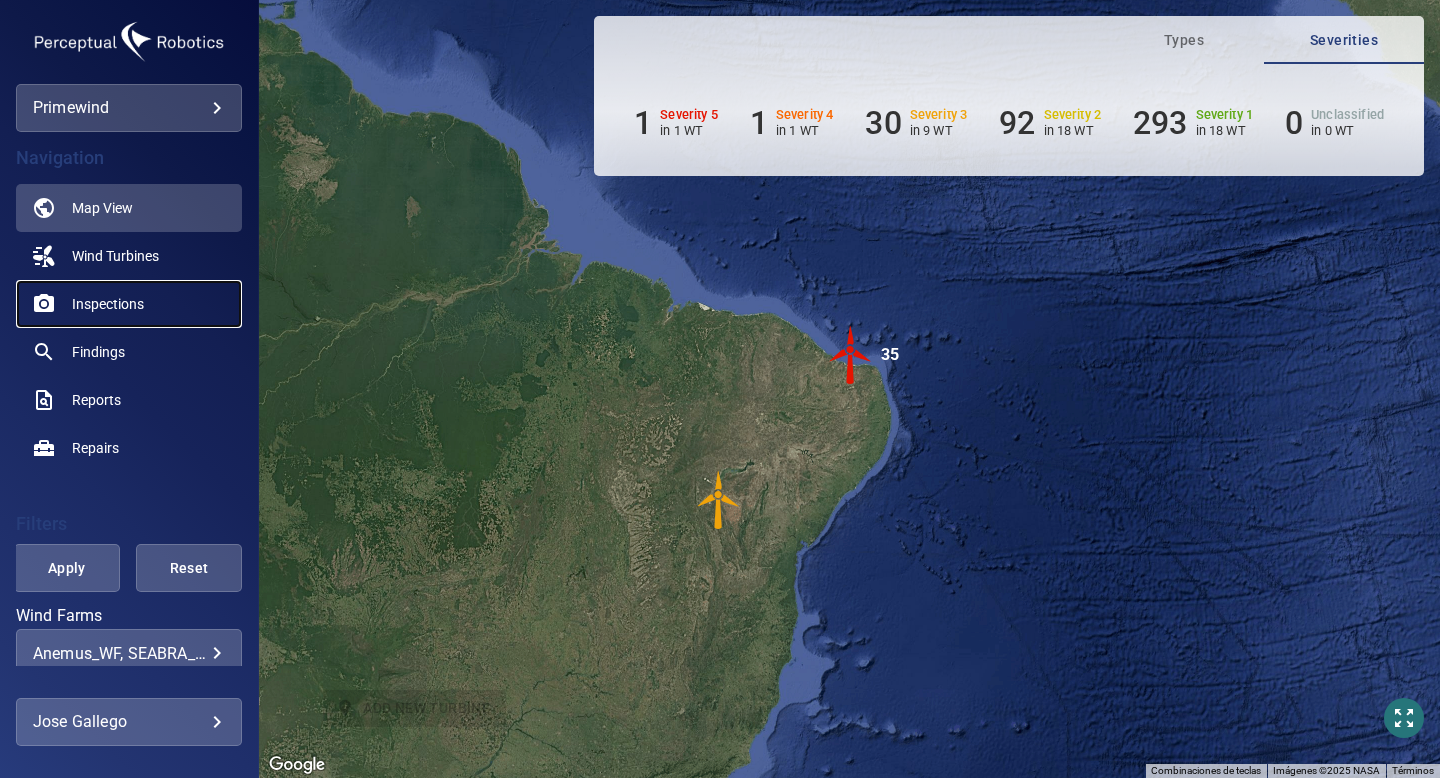 click on "Inspections" at bounding box center [108, 304] 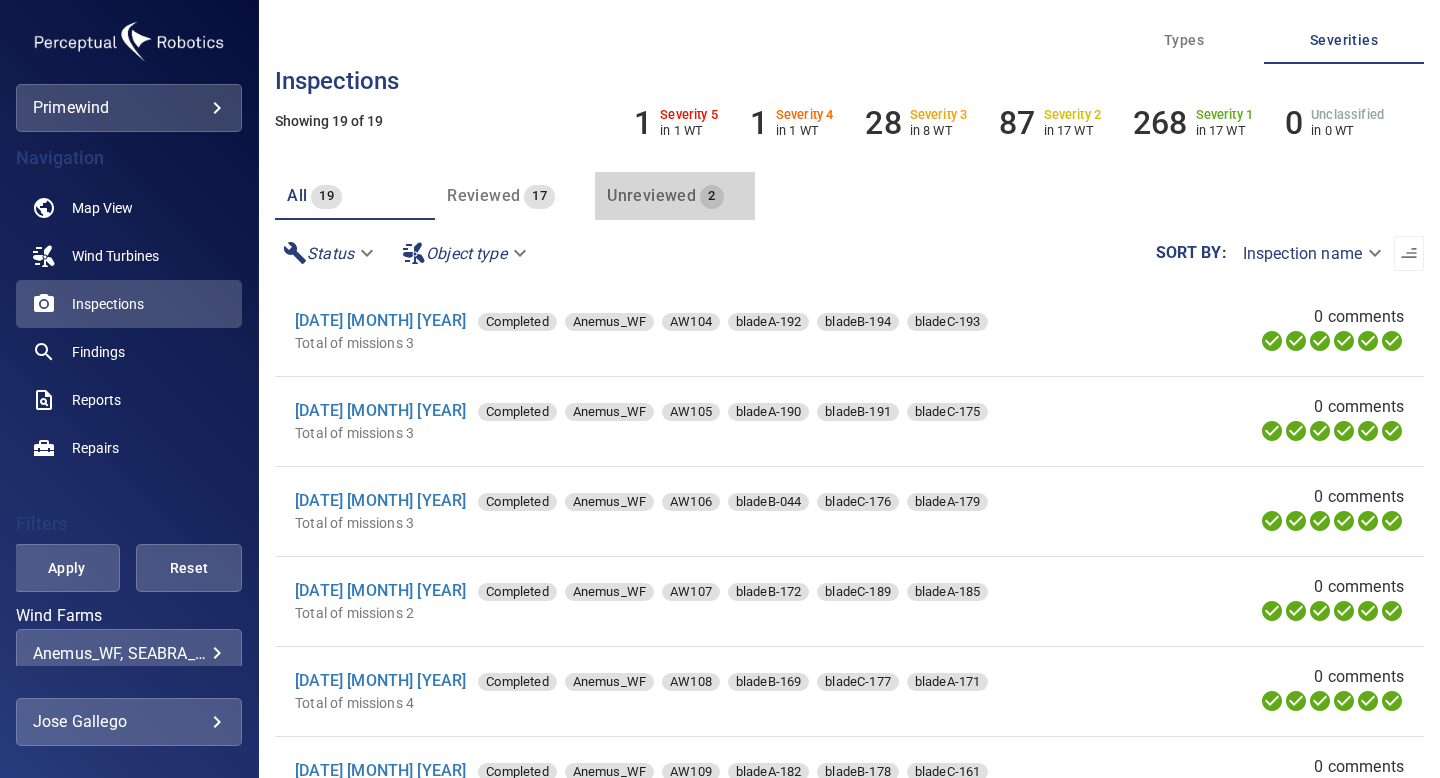 click on "Unreviewed 2" at bounding box center (675, 196) 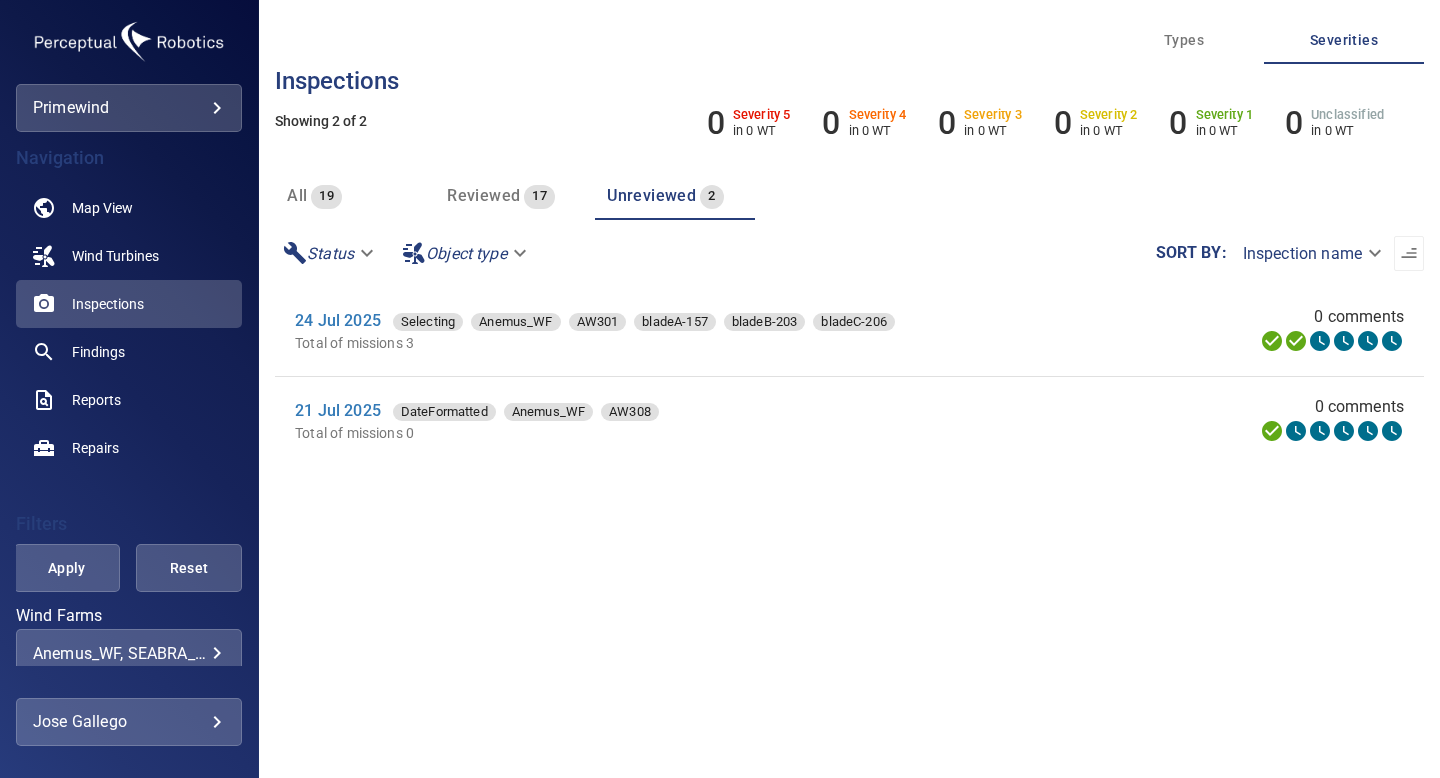 click on "**********" at bounding box center [720, 389] 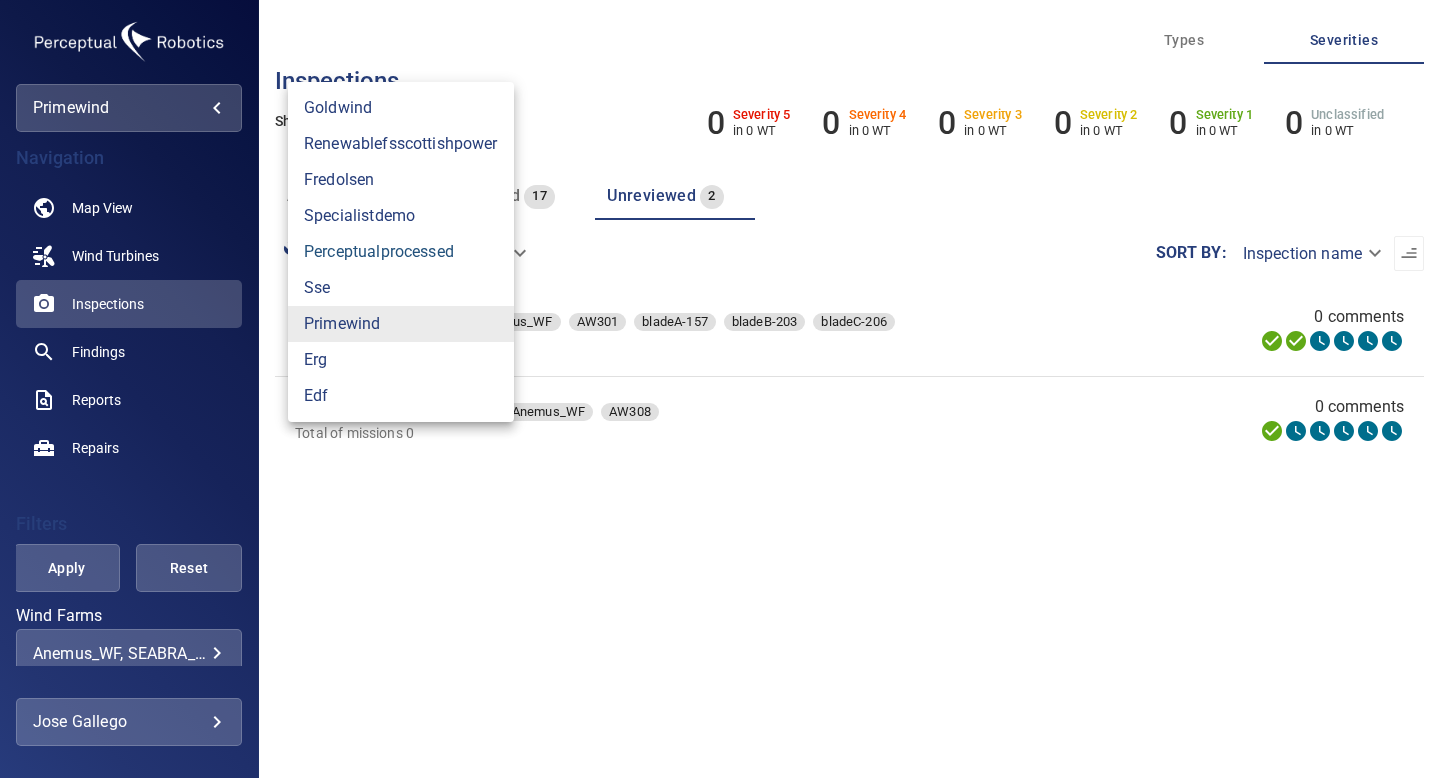 click on "perceptualprocessed" at bounding box center [401, 252] 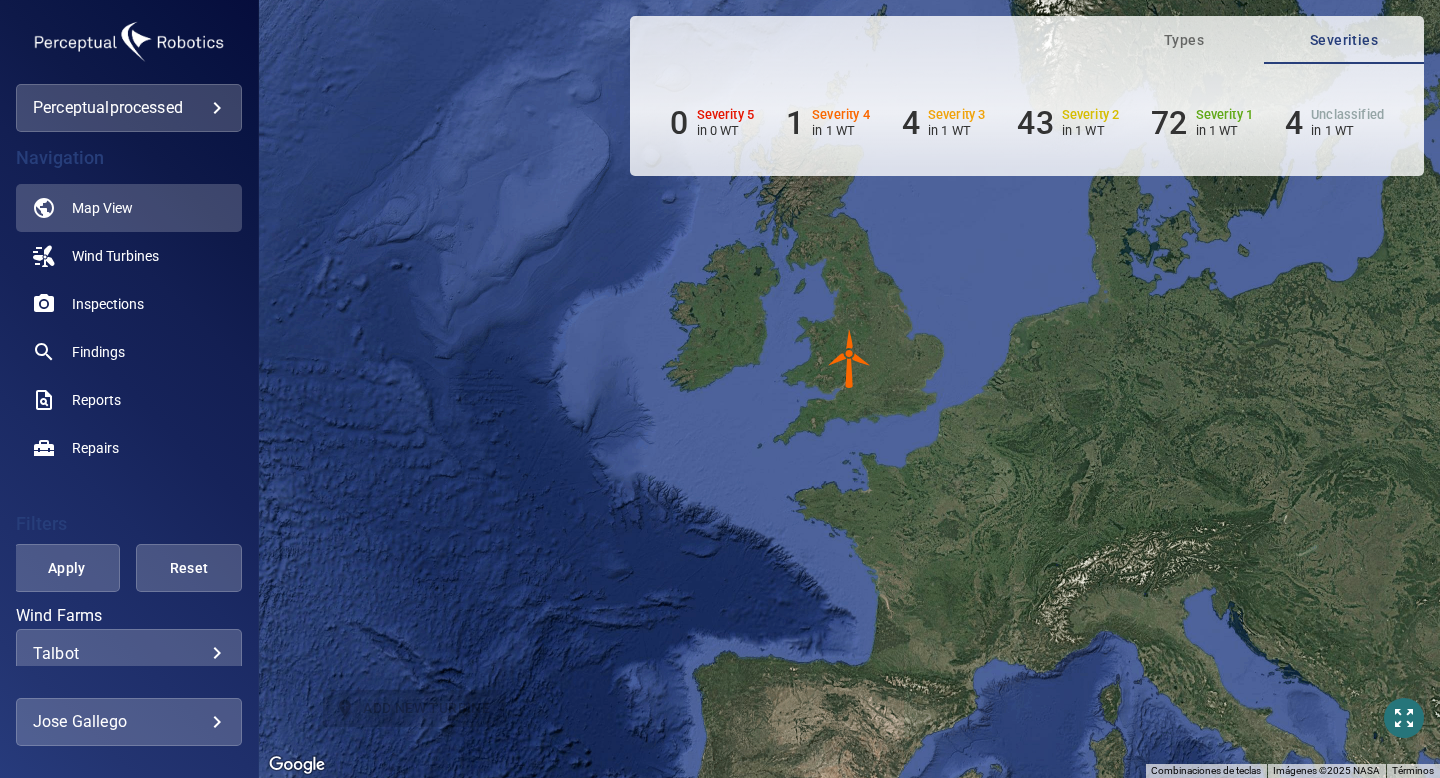 click on "**********" at bounding box center [720, 389] 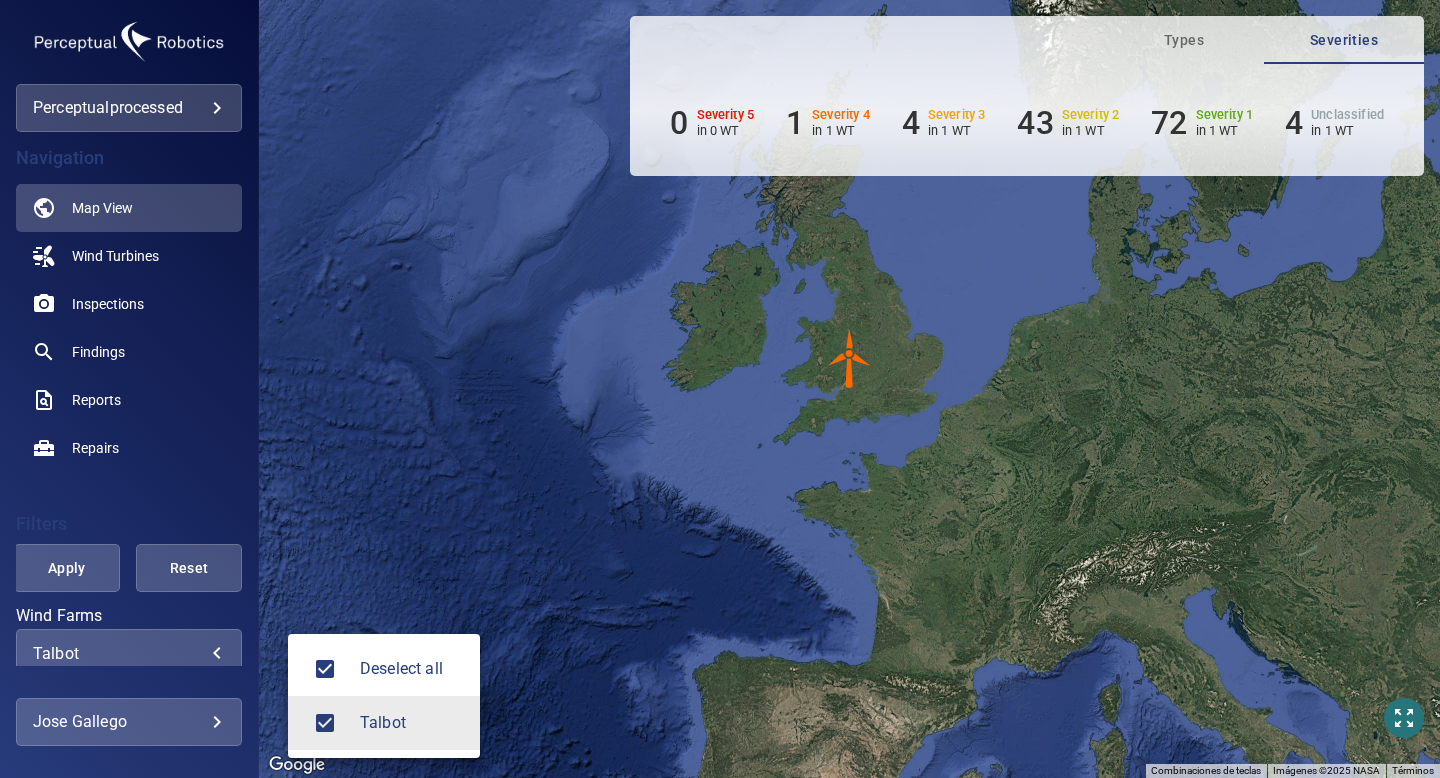 click at bounding box center (720, 389) 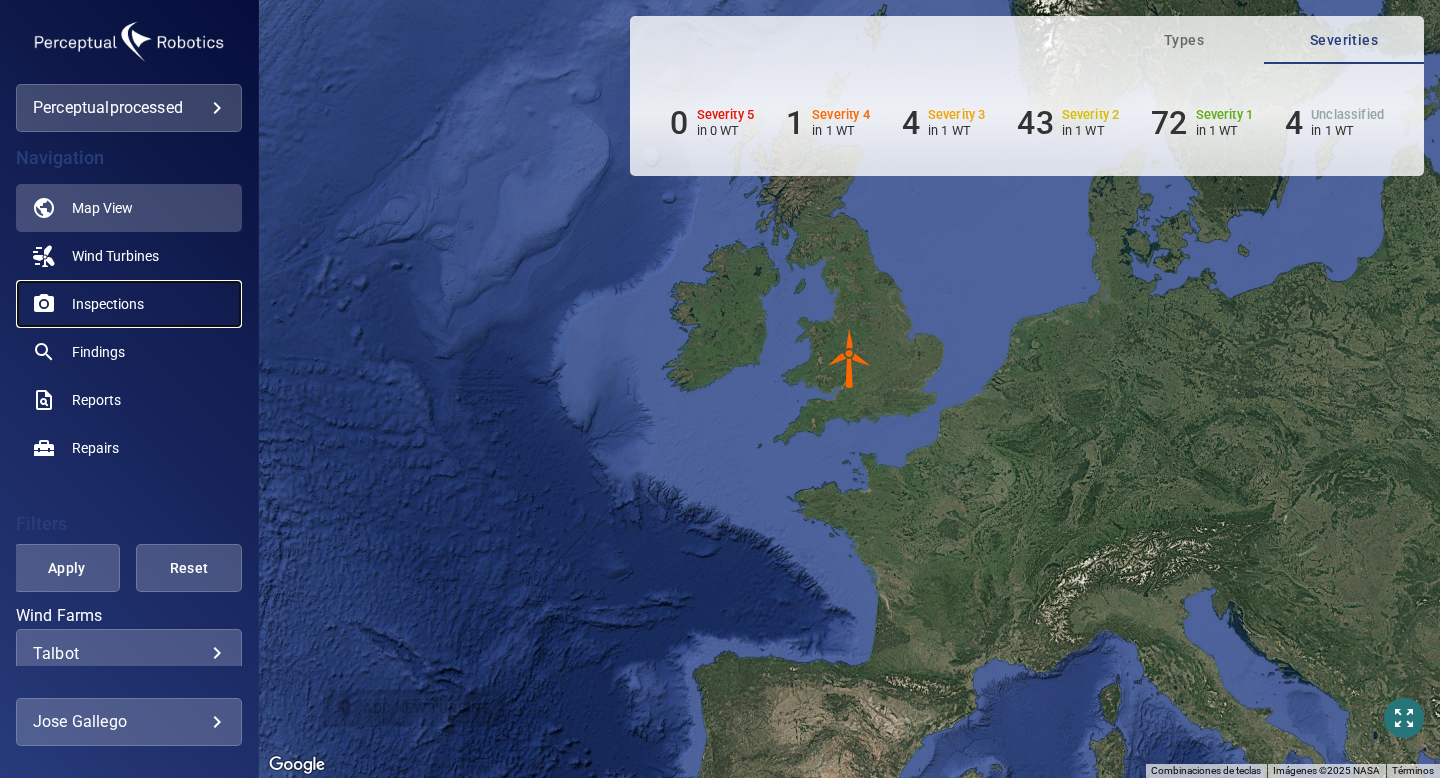 click on "Inspections" at bounding box center [108, 304] 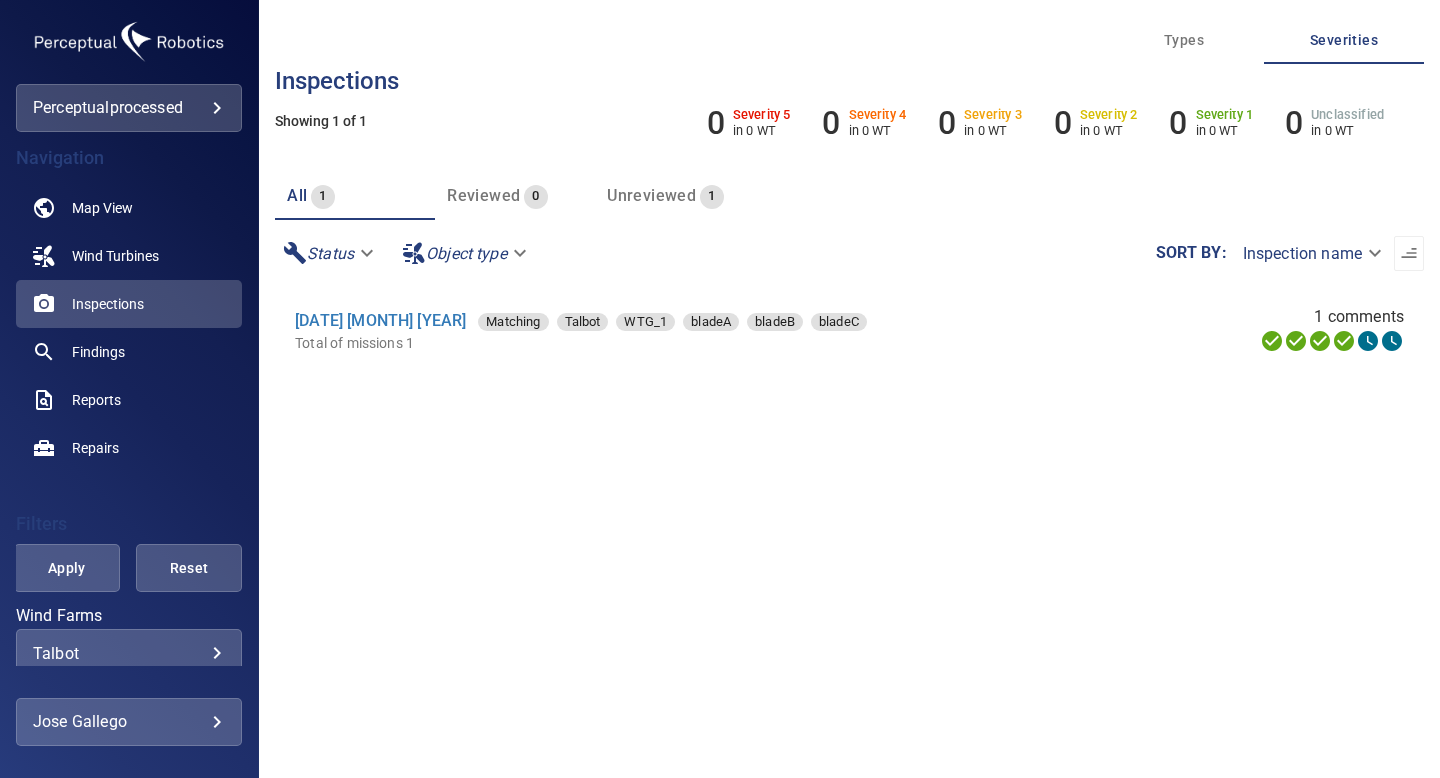 click on "Unreviewed" at bounding box center (651, 195) 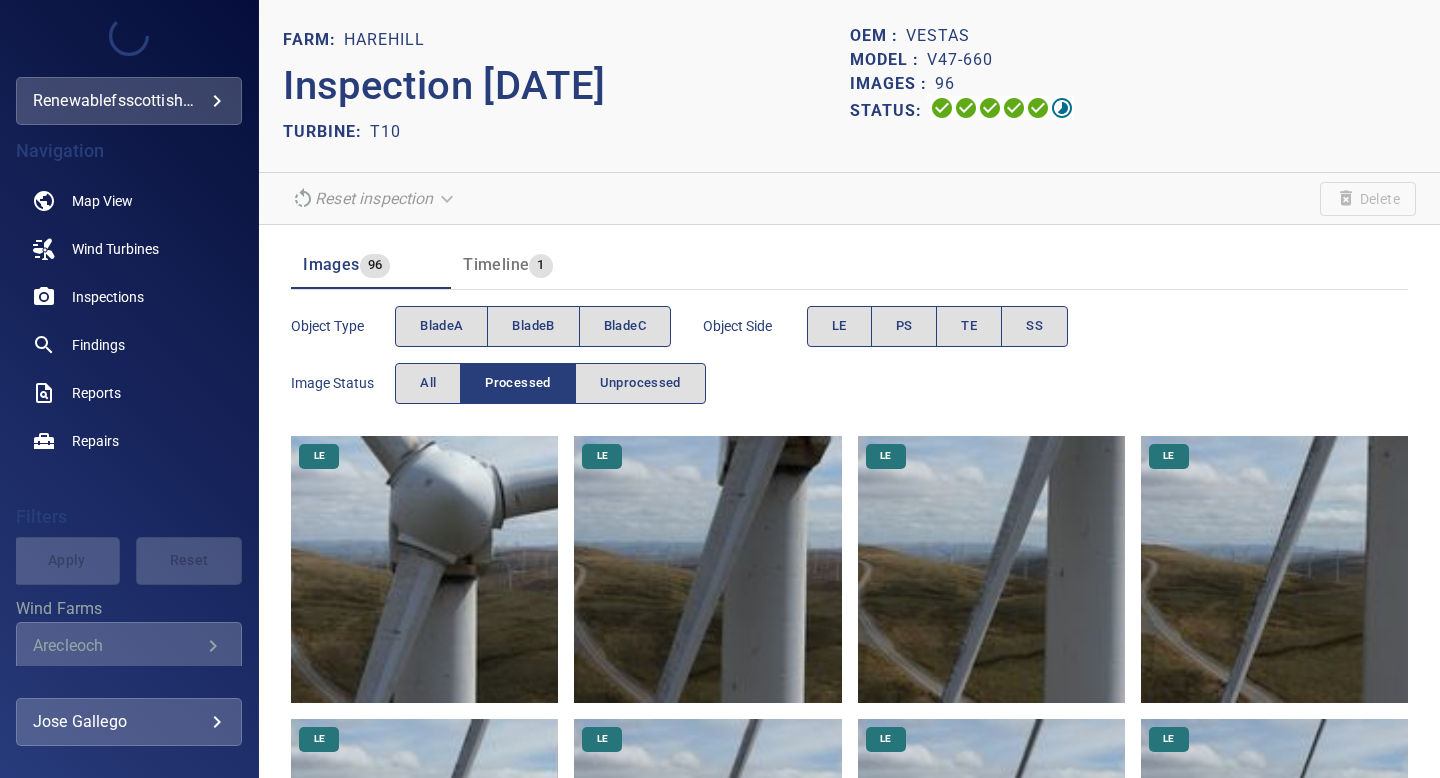scroll, scrollTop: 0, scrollLeft: 0, axis: both 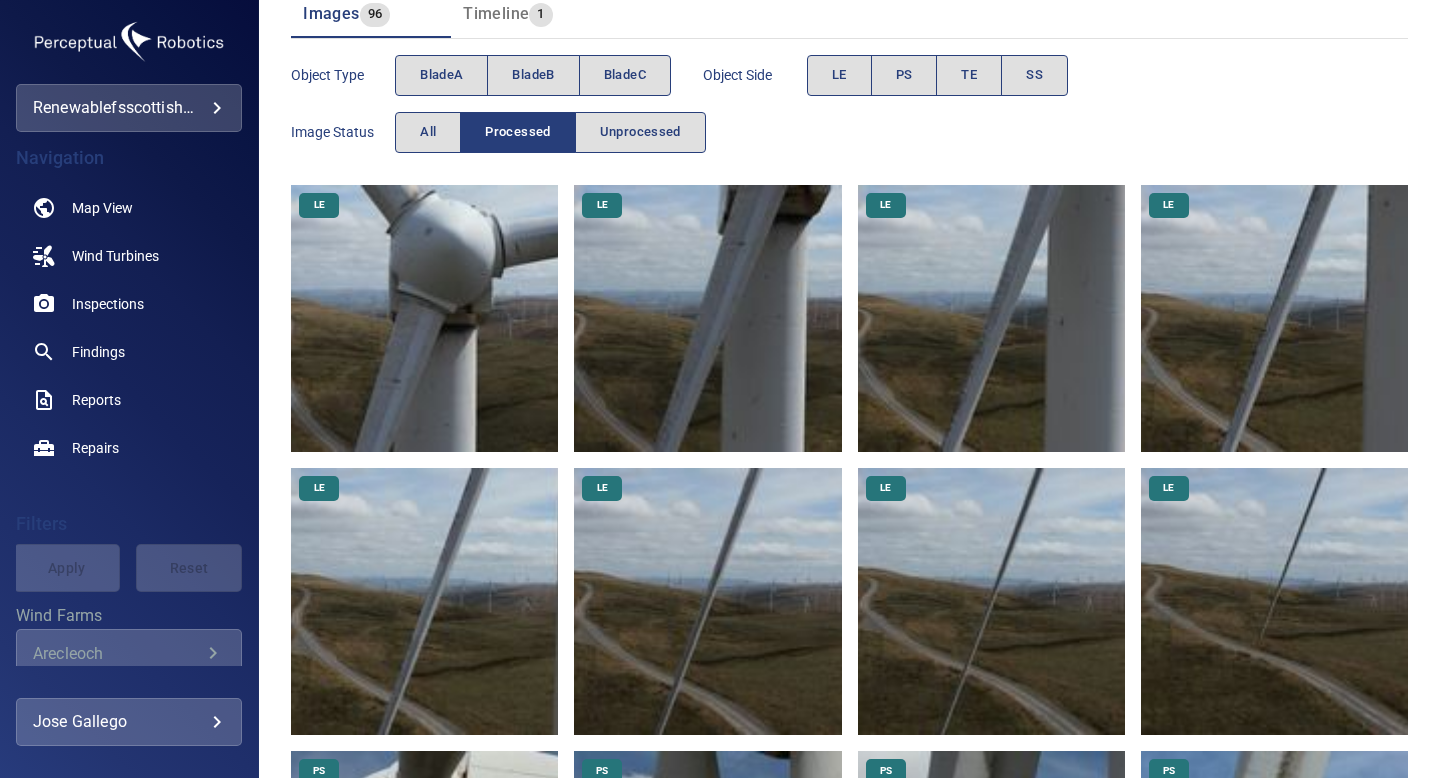 click at bounding box center [424, 318] 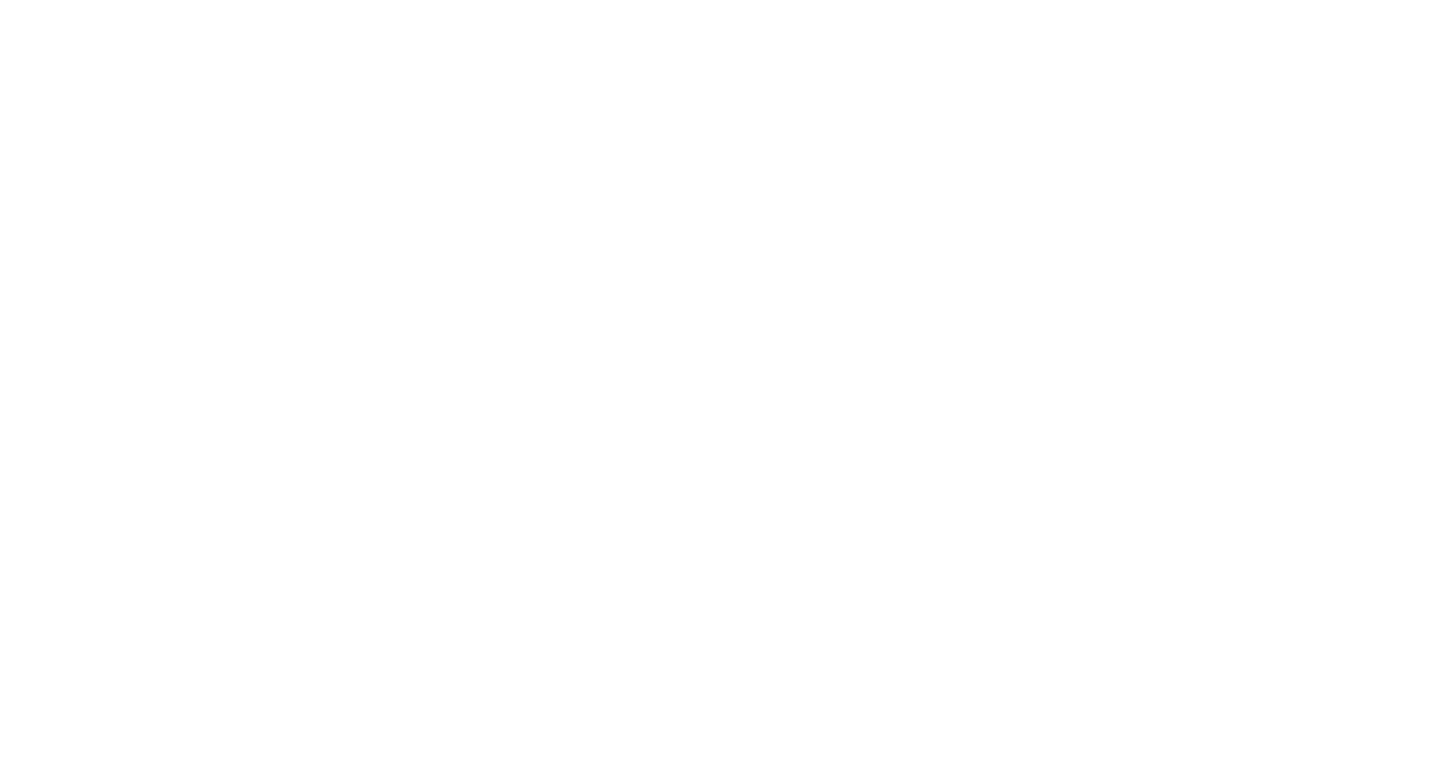 scroll, scrollTop: 0, scrollLeft: 0, axis: both 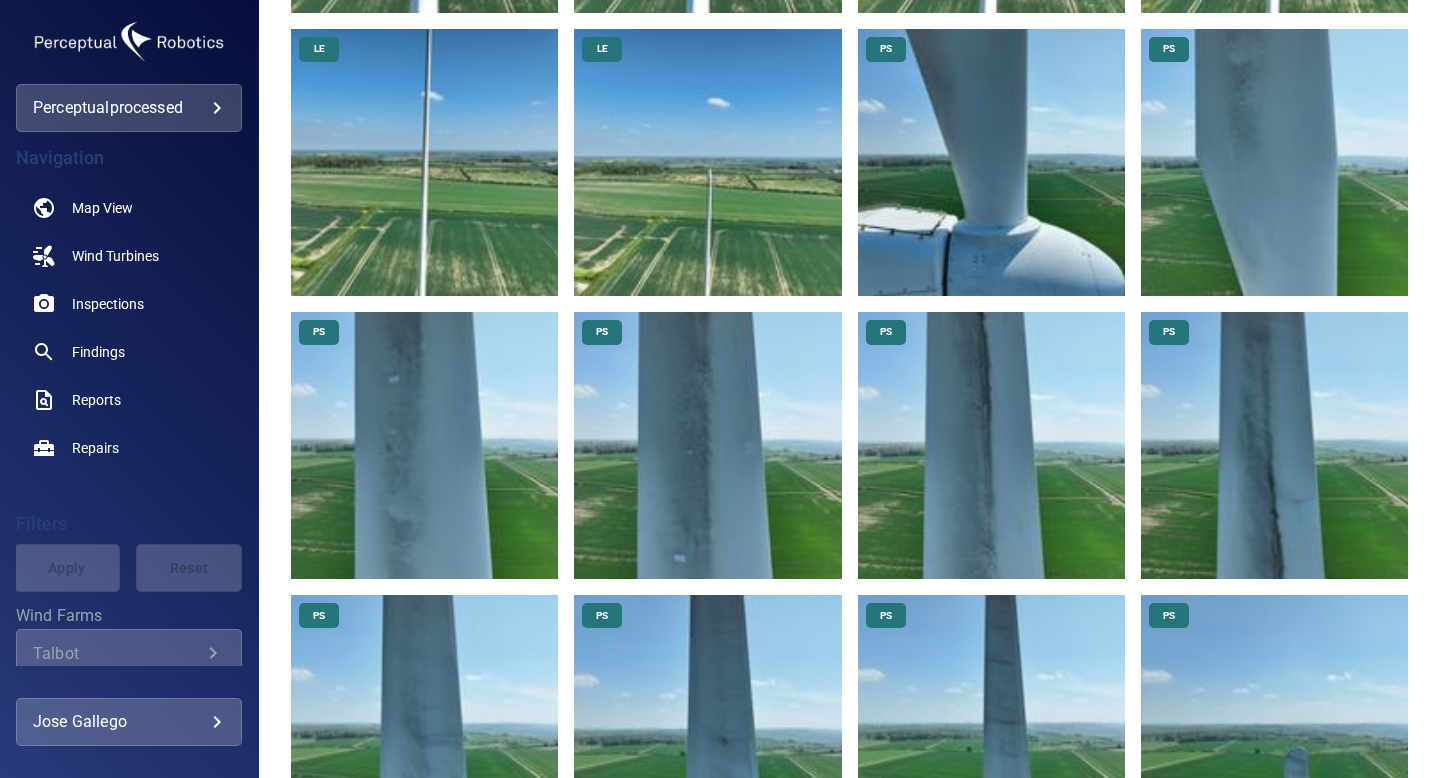 click at bounding box center (1274, 445) 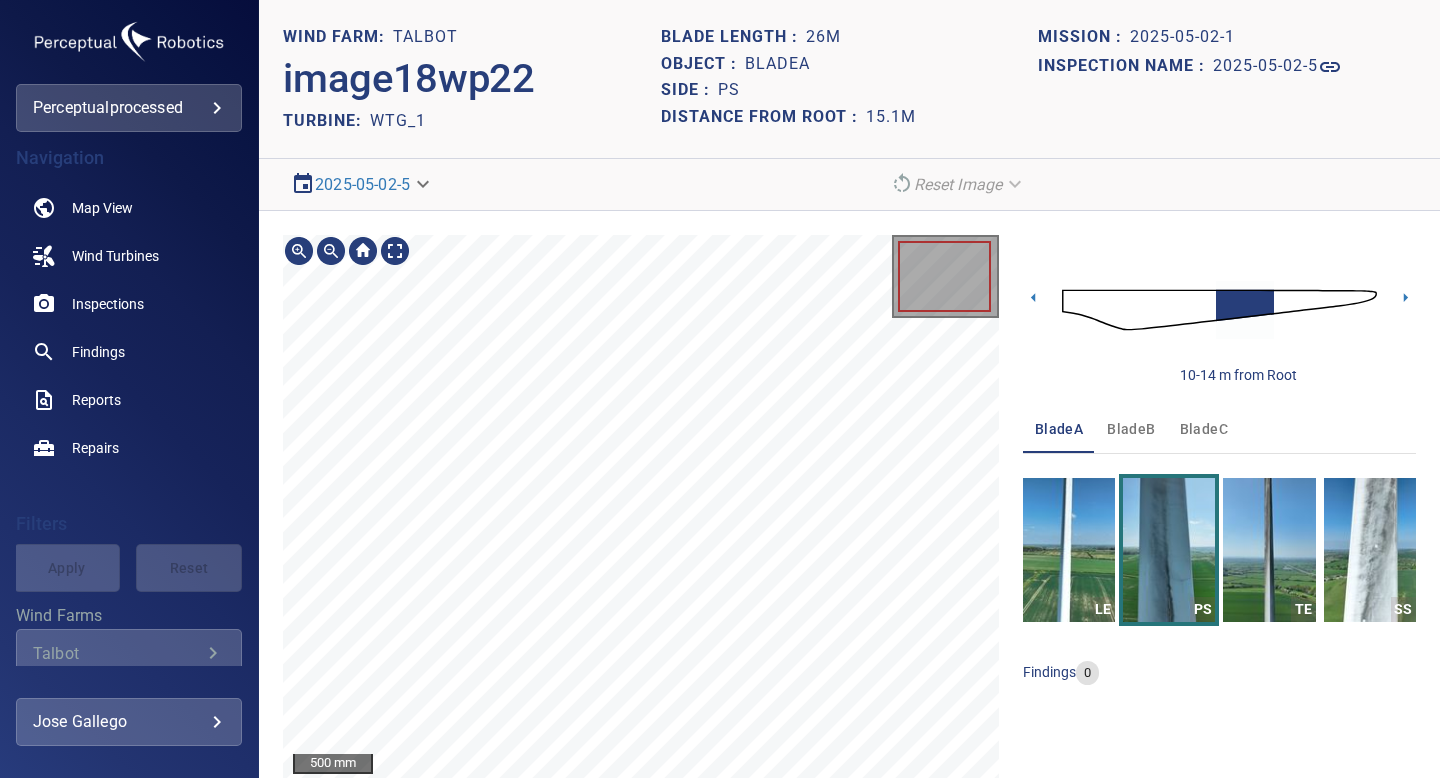 scroll, scrollTop: 7, scrollLeft: 0, axis: vertical 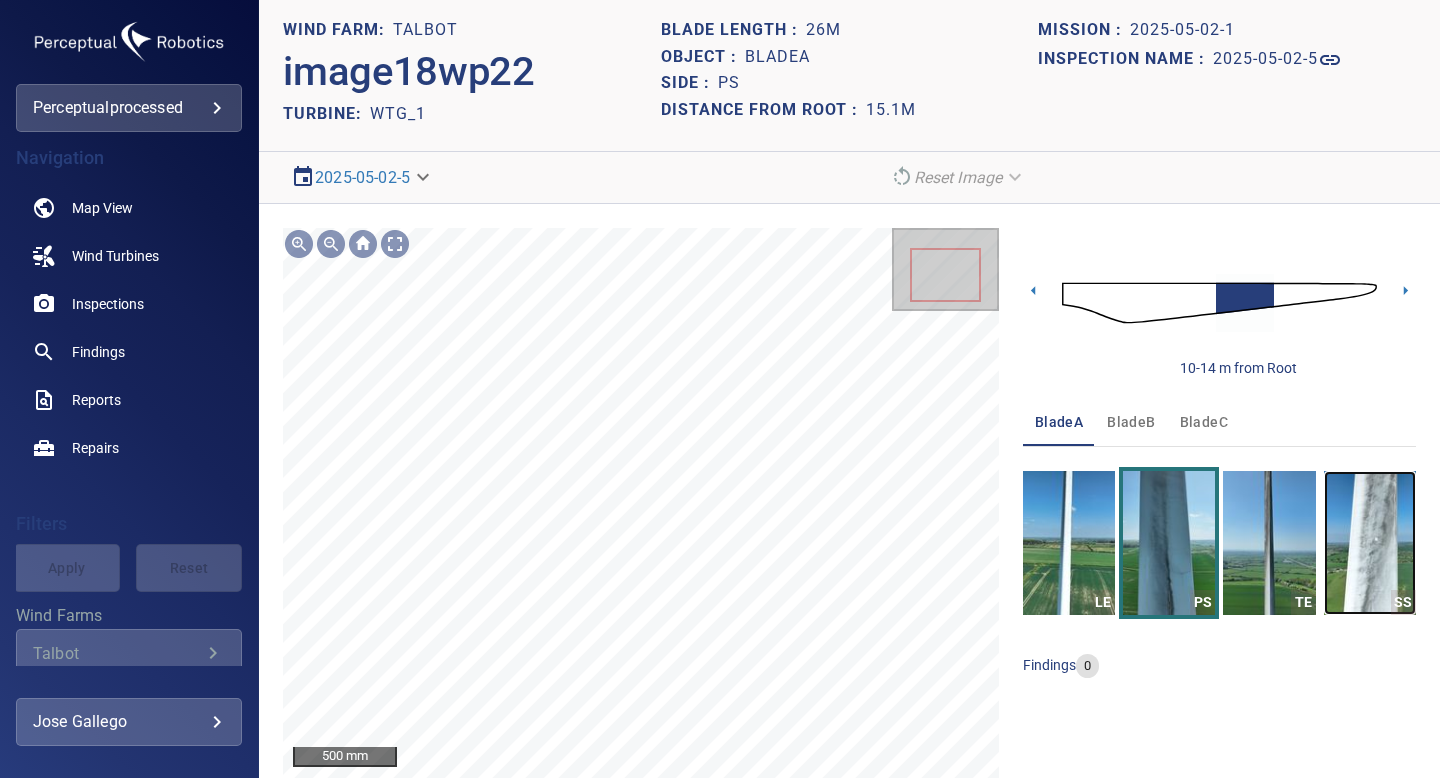 click at bounding box center (1370, 543) 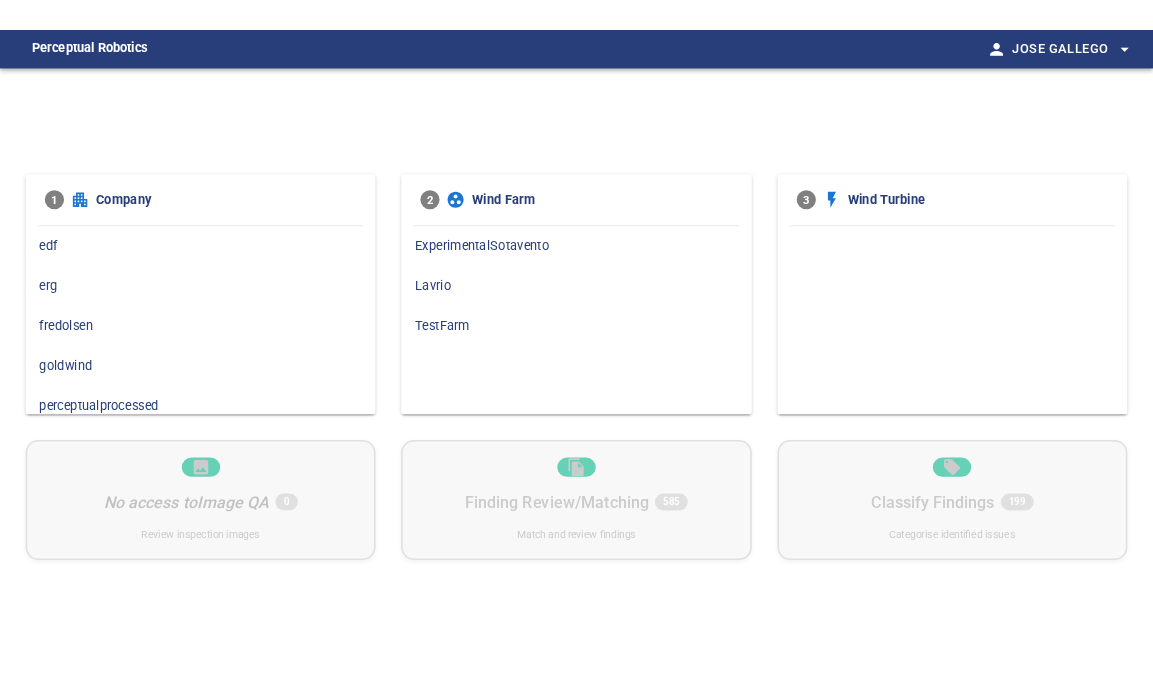 scroll, scrollTop: 0, scrollLeft: 0, axis: both 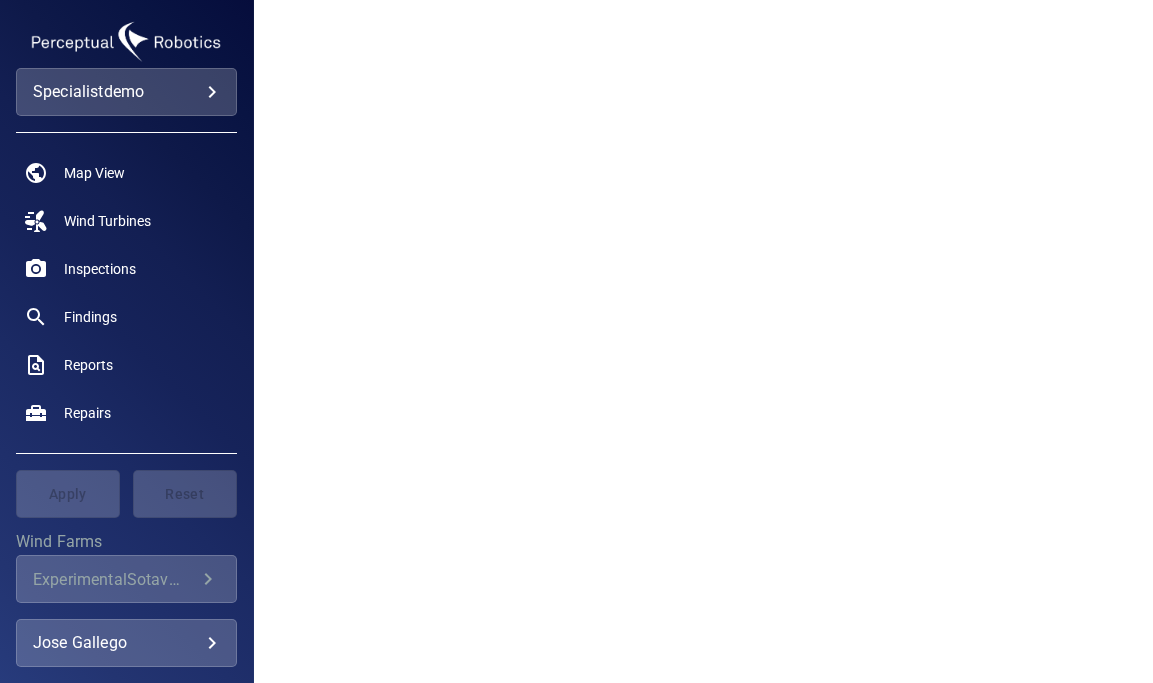 click on "**********" at bounding box center [576, 341] 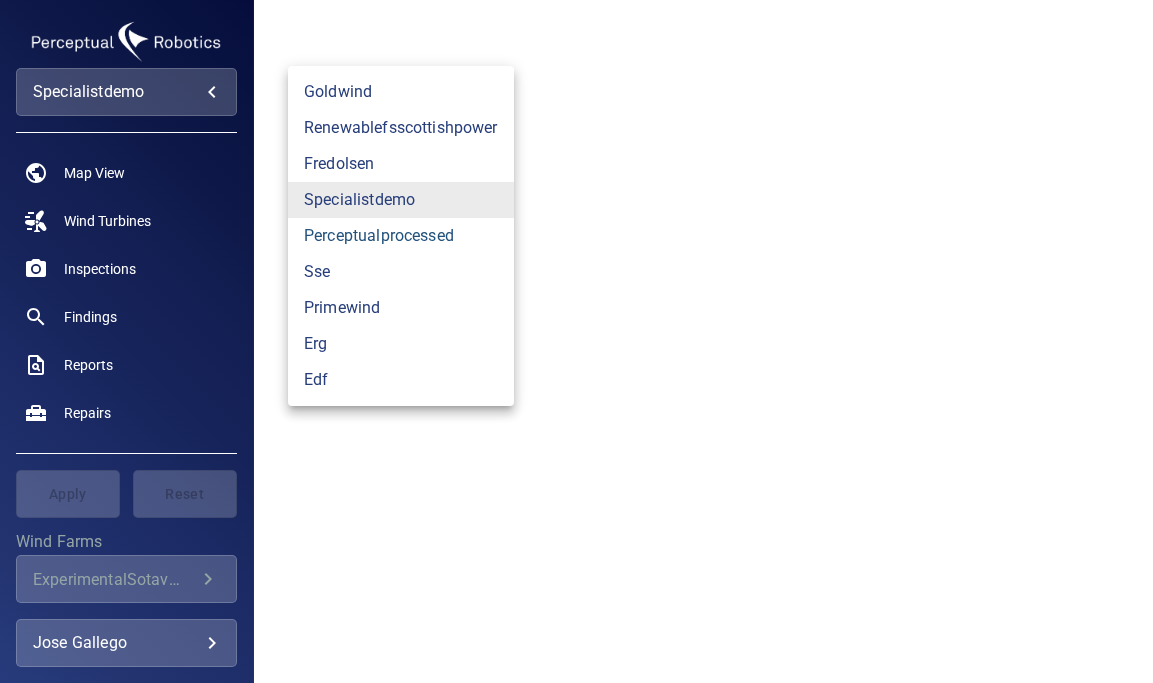click on "perceptualprocessed" at bounding box center [401, 236] 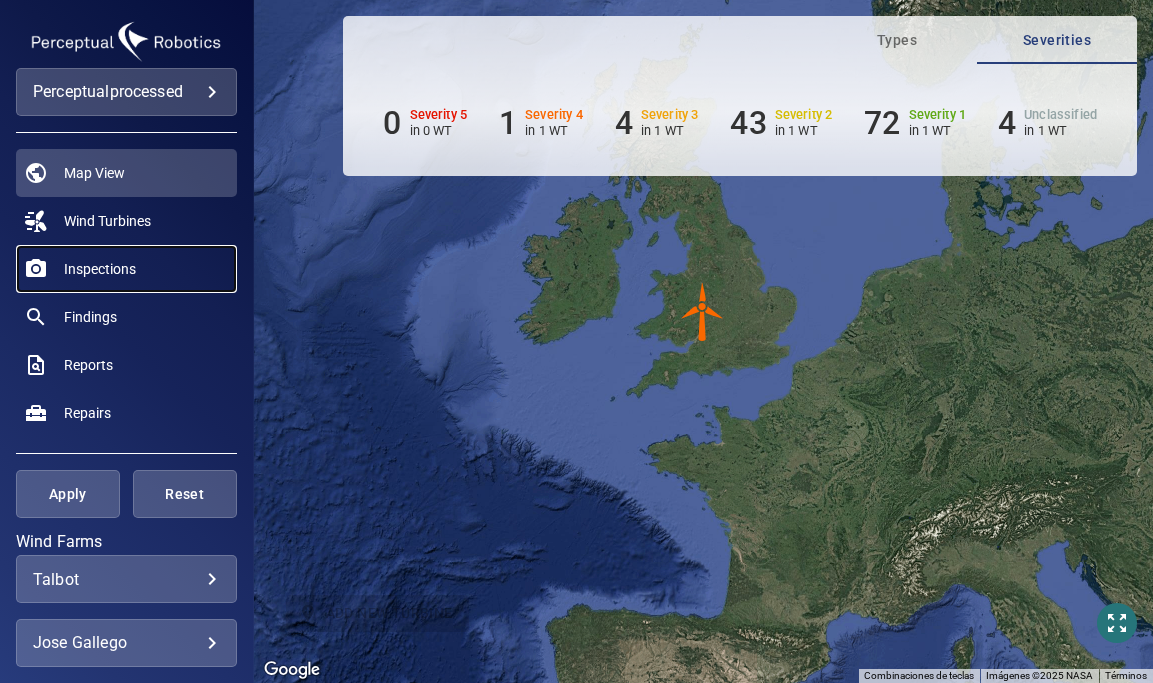 click on "Inspections" at bounding box center (100, 269) 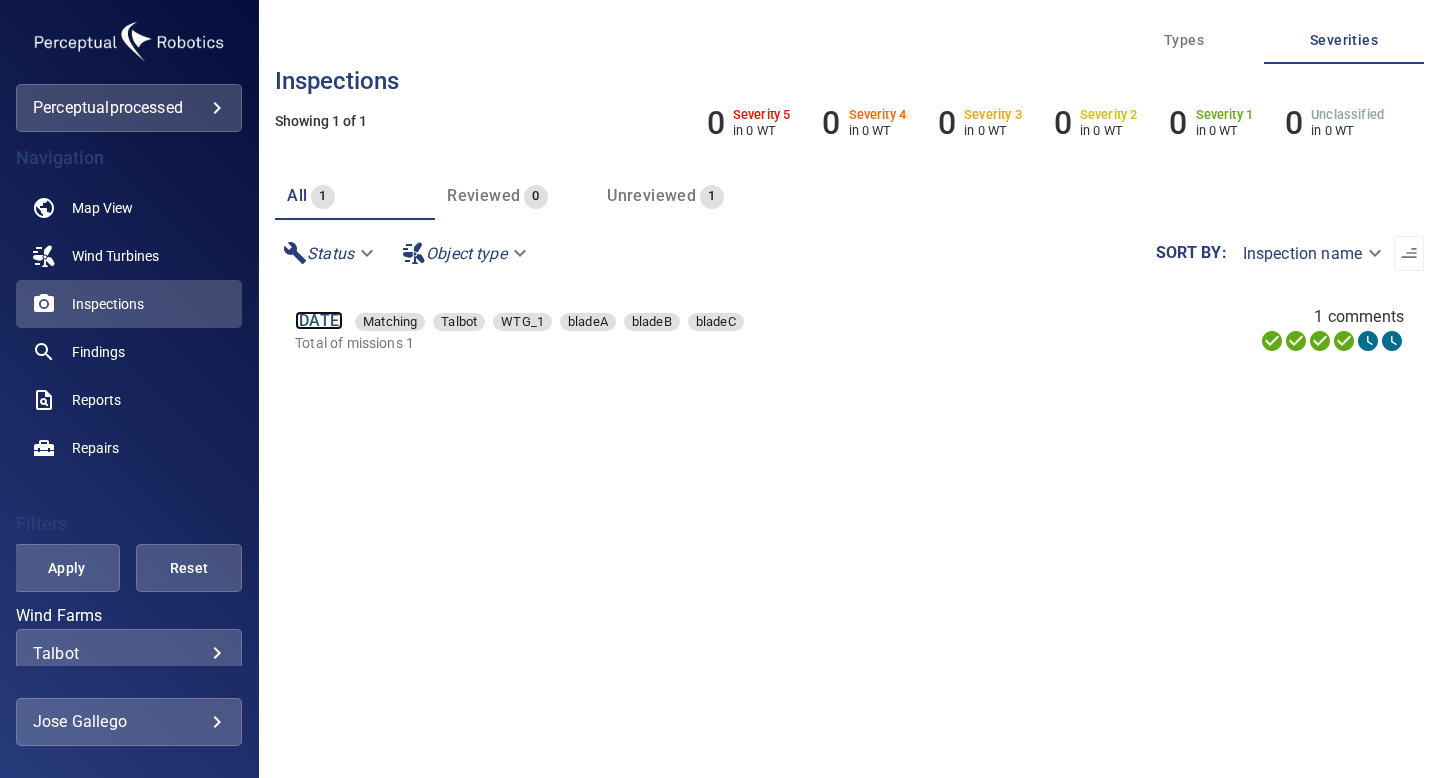 click on "2 May 2025" at bounding box center [319, 320] 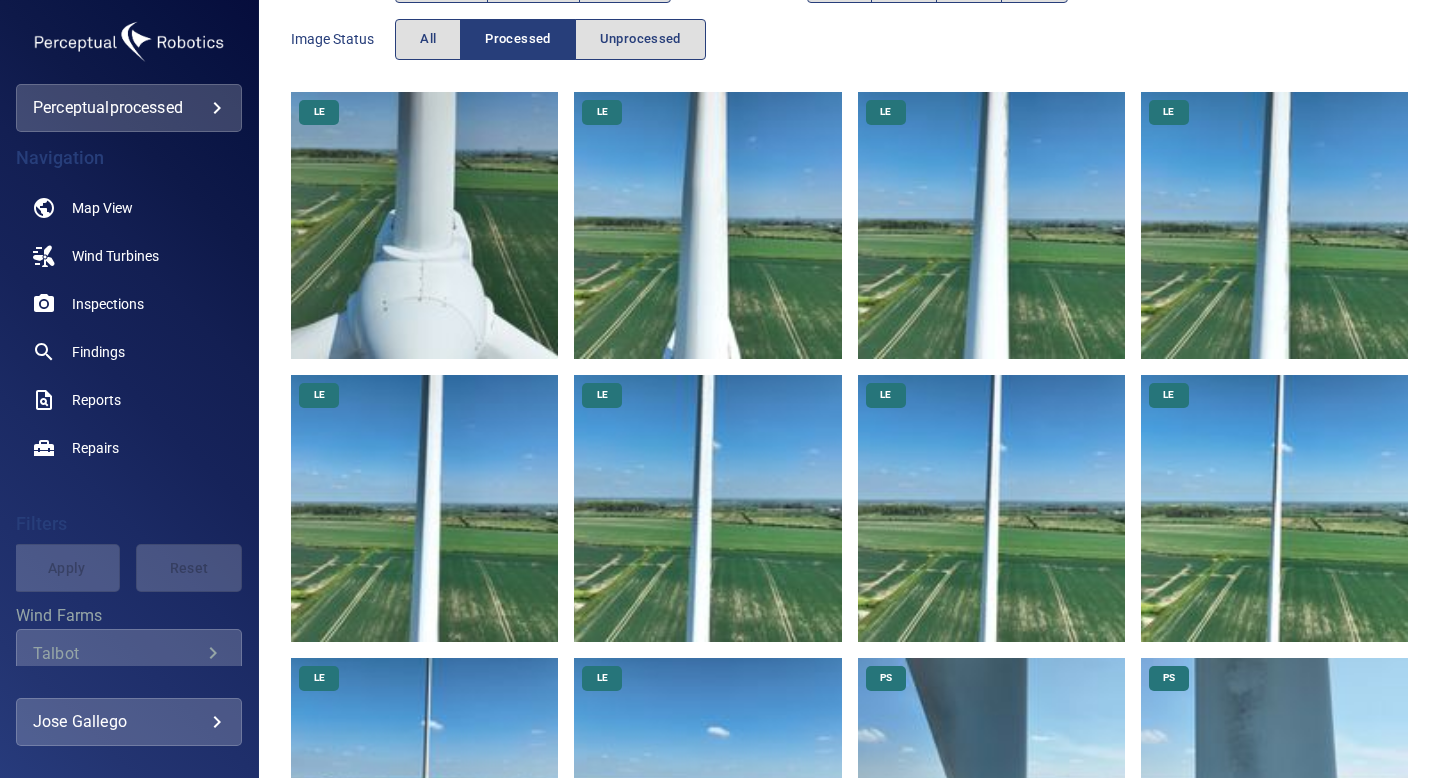 scroll, scrollTop: 0, scrollLeft: 0, axis: both 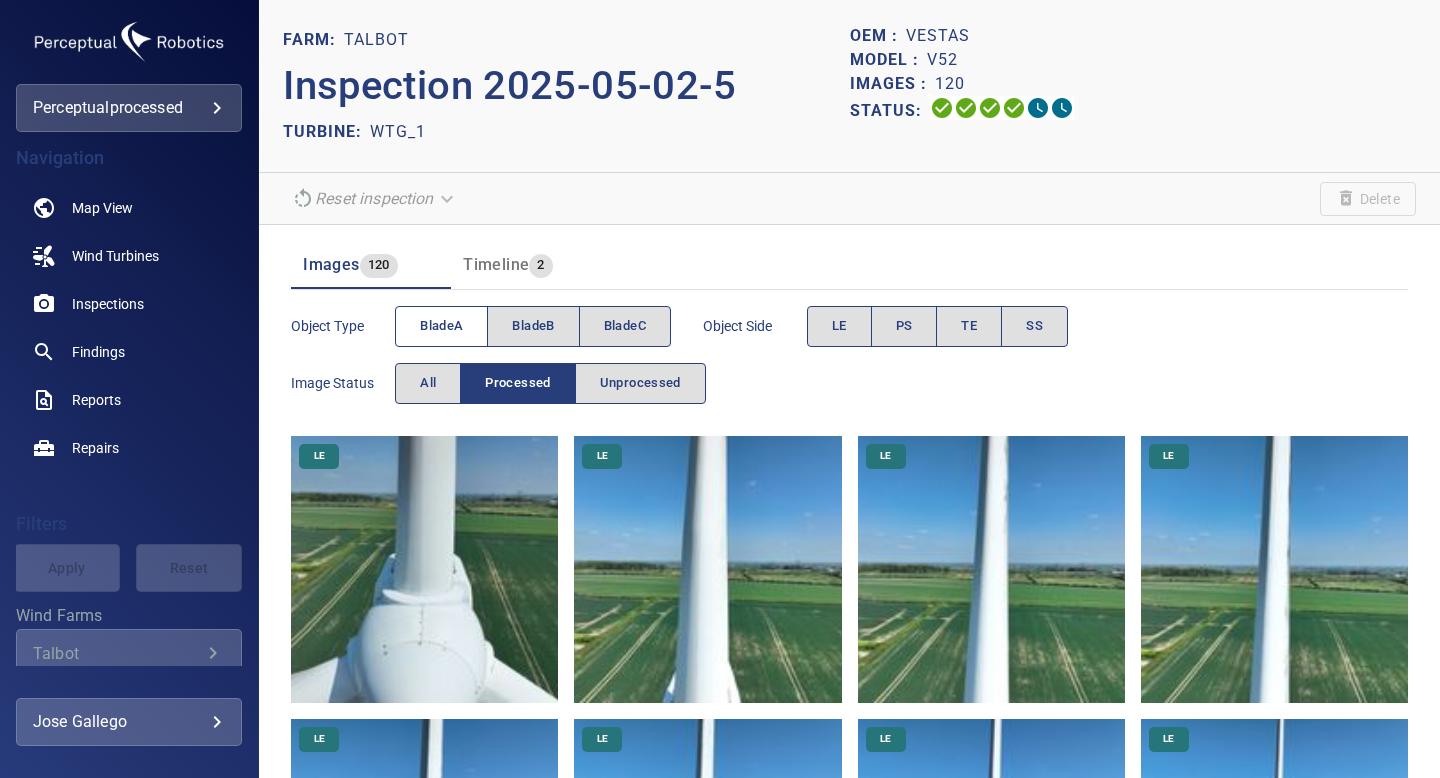 click on "bladeA" at bounding box center [441, 326] 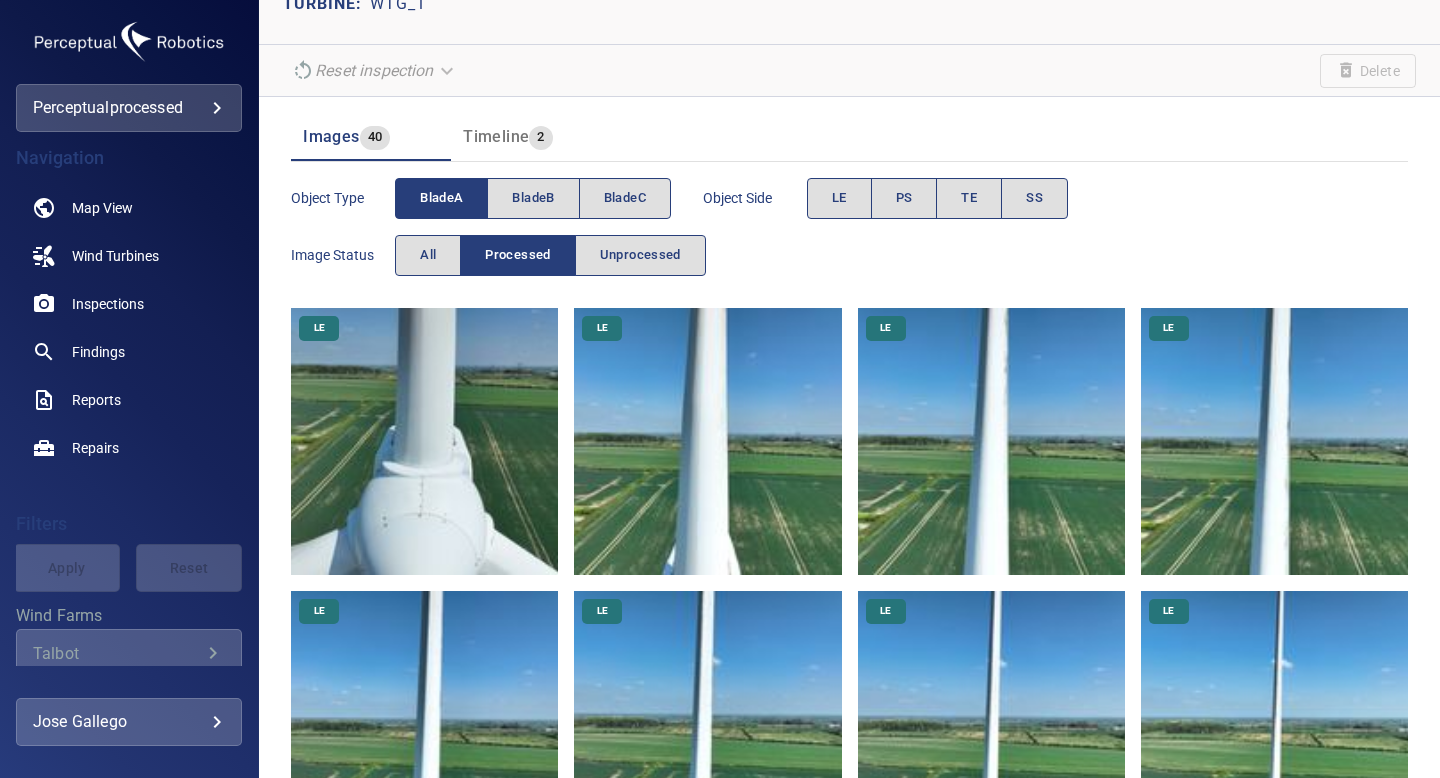 scroll, scrollTop: 135, scrollLeft: 0, axis: vertical 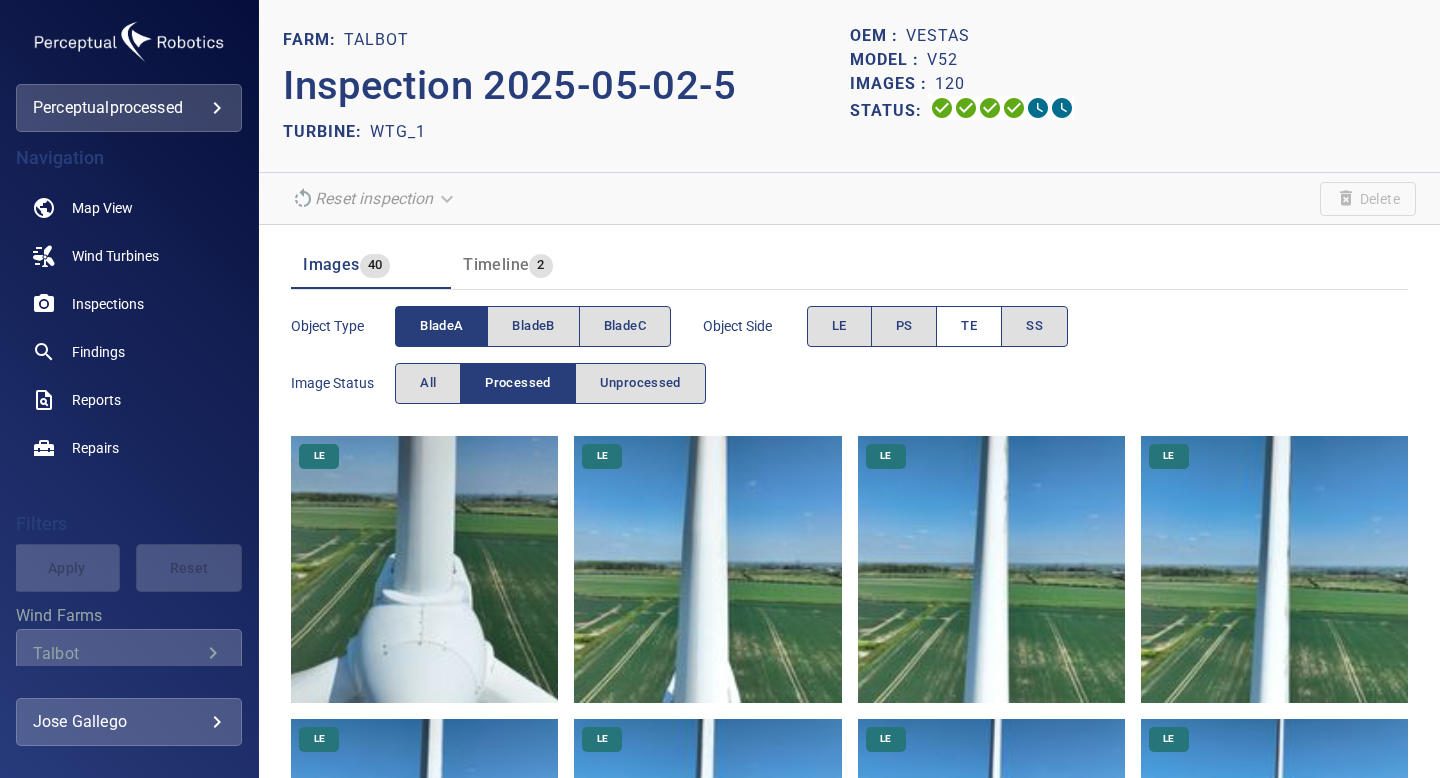 click on "TE" at bounding box center [969, 326] 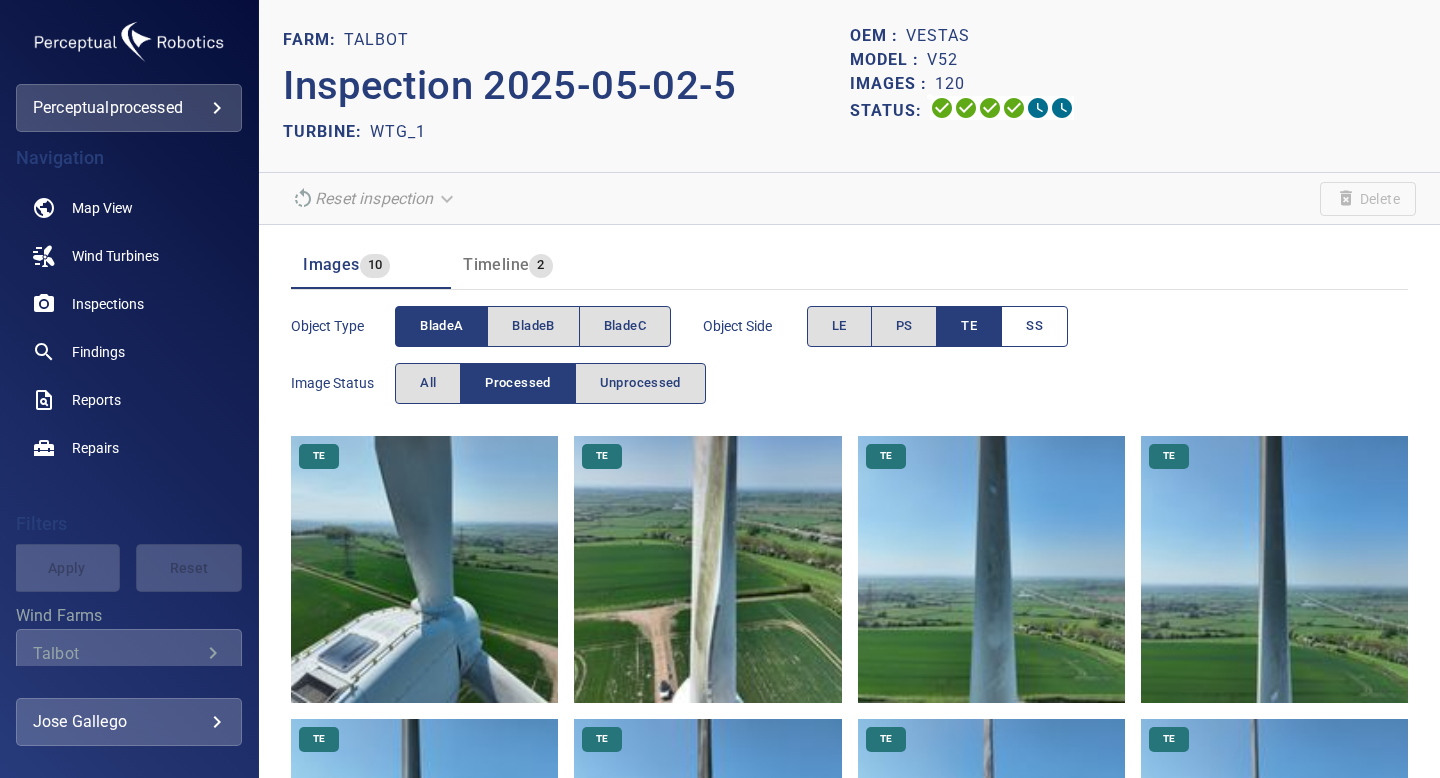 click on "SS" at bounding box center [1034, 326] 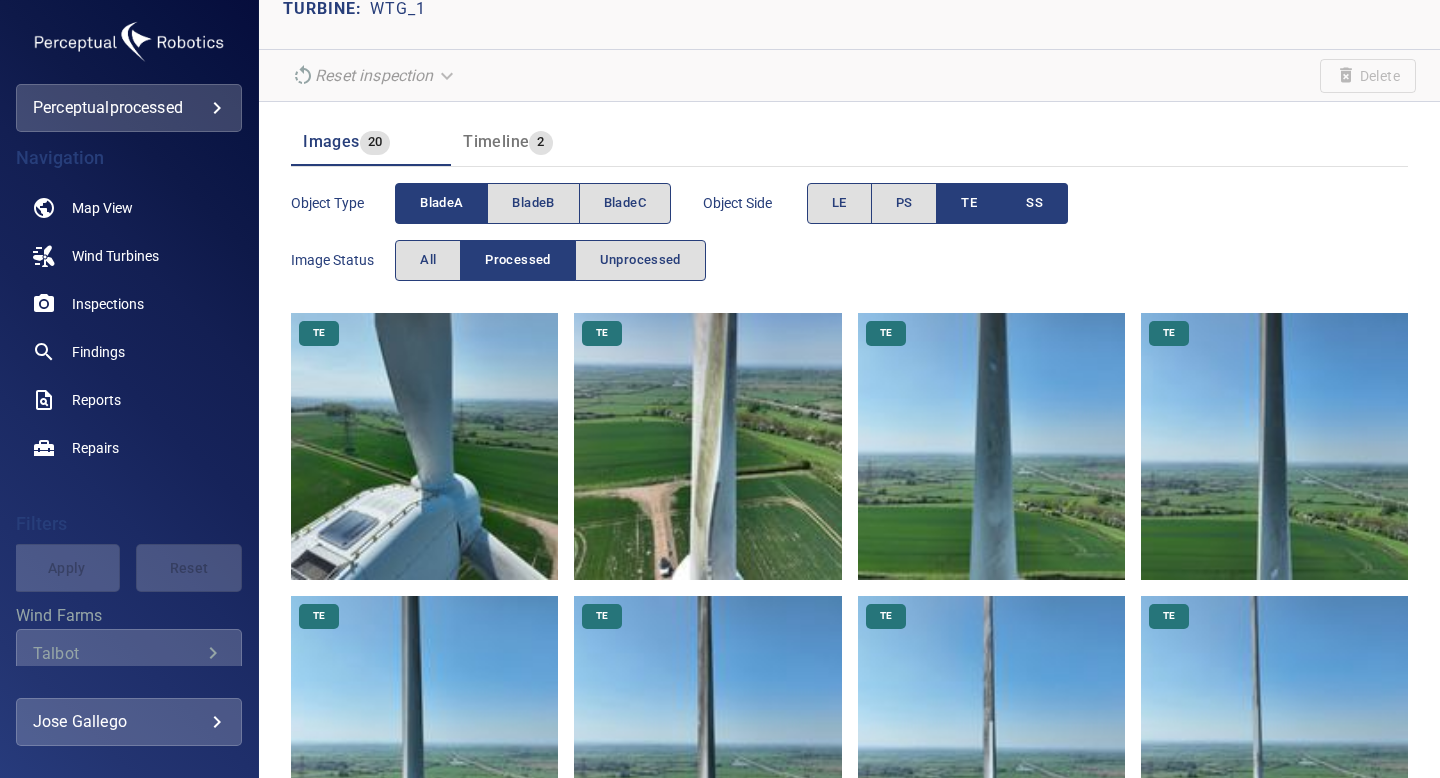 scroll, scrollTop: 144, scrollLeft: 0, axis: vertical 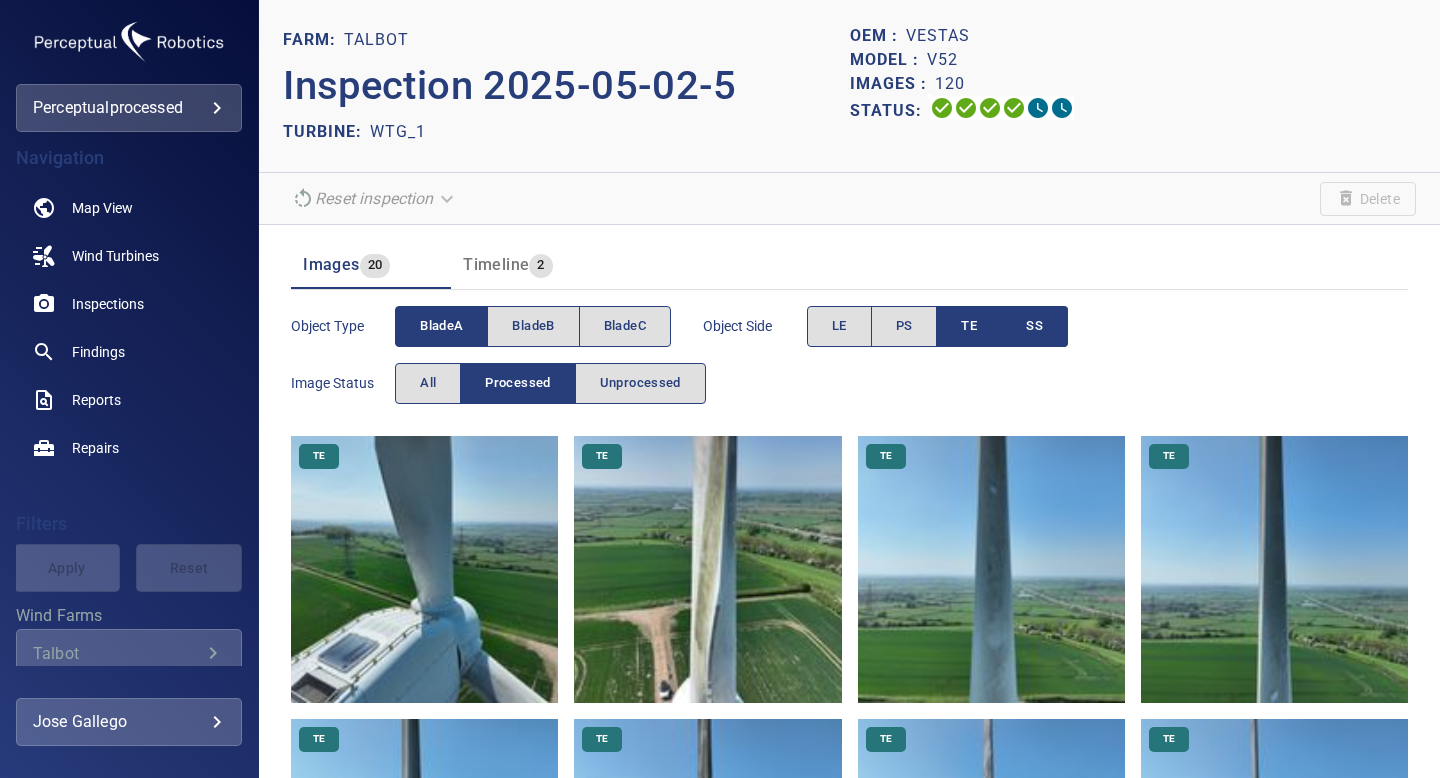 click on "TE" at bounding box center (969, 326) 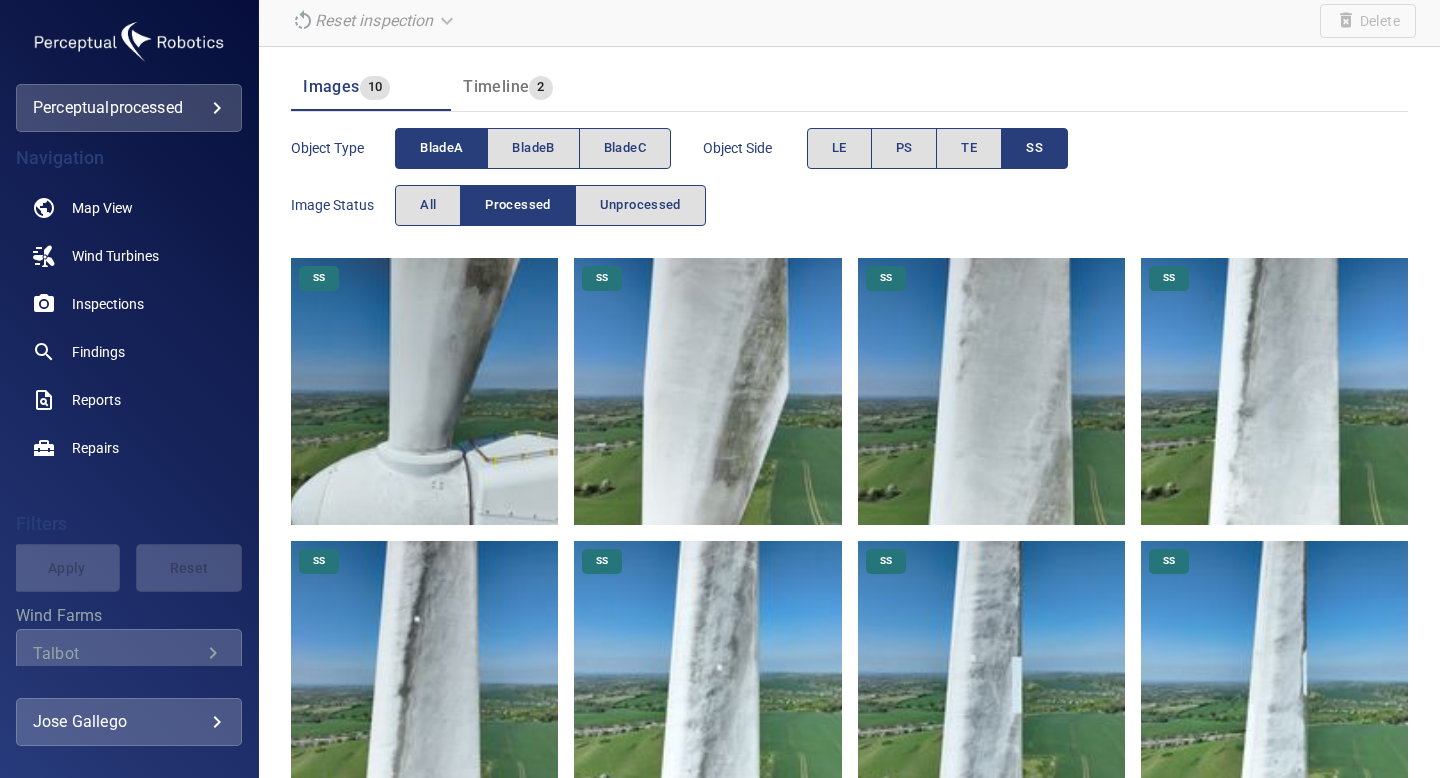scroll, scrollTop: 324, scrollLeft: 0, axis: vertical 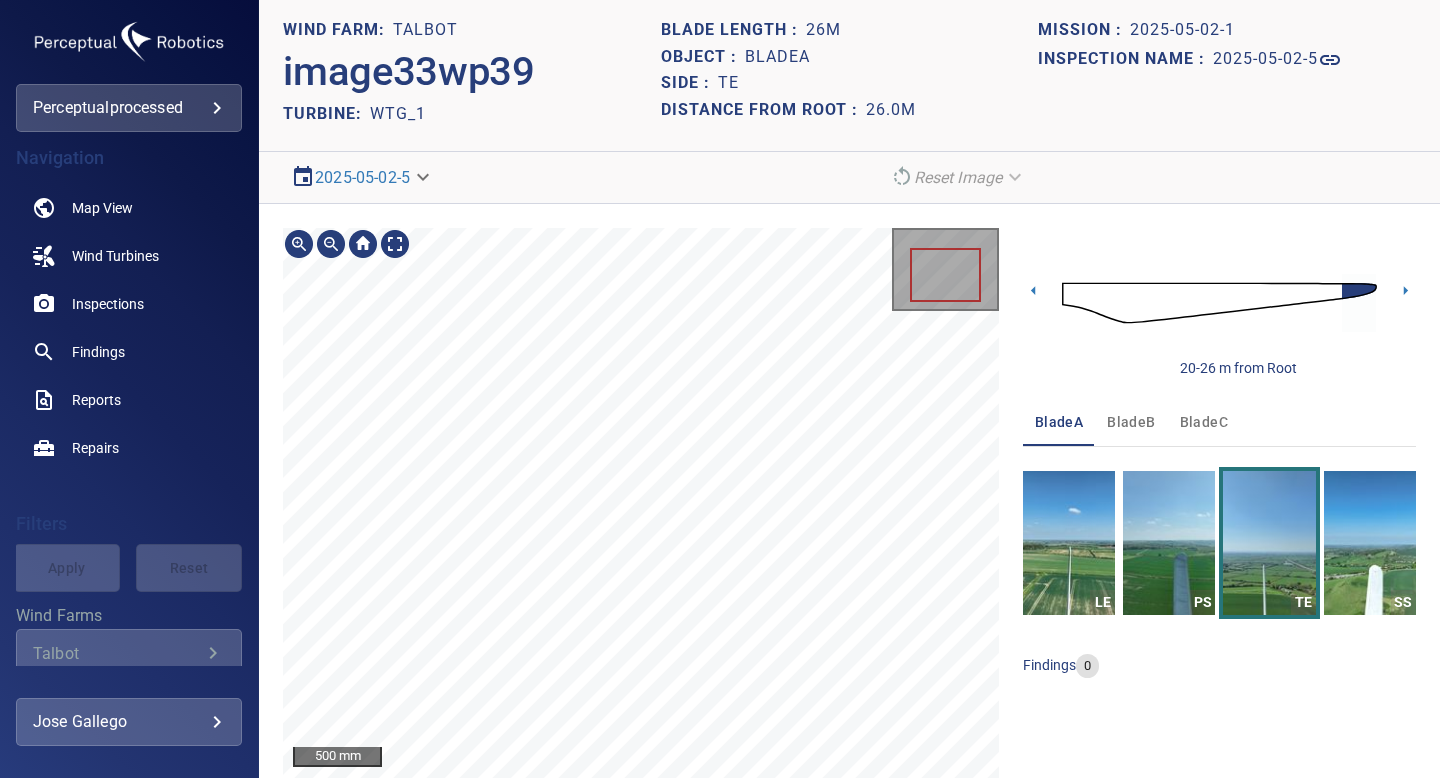 click on "**********" at bounding box center [849, 389] 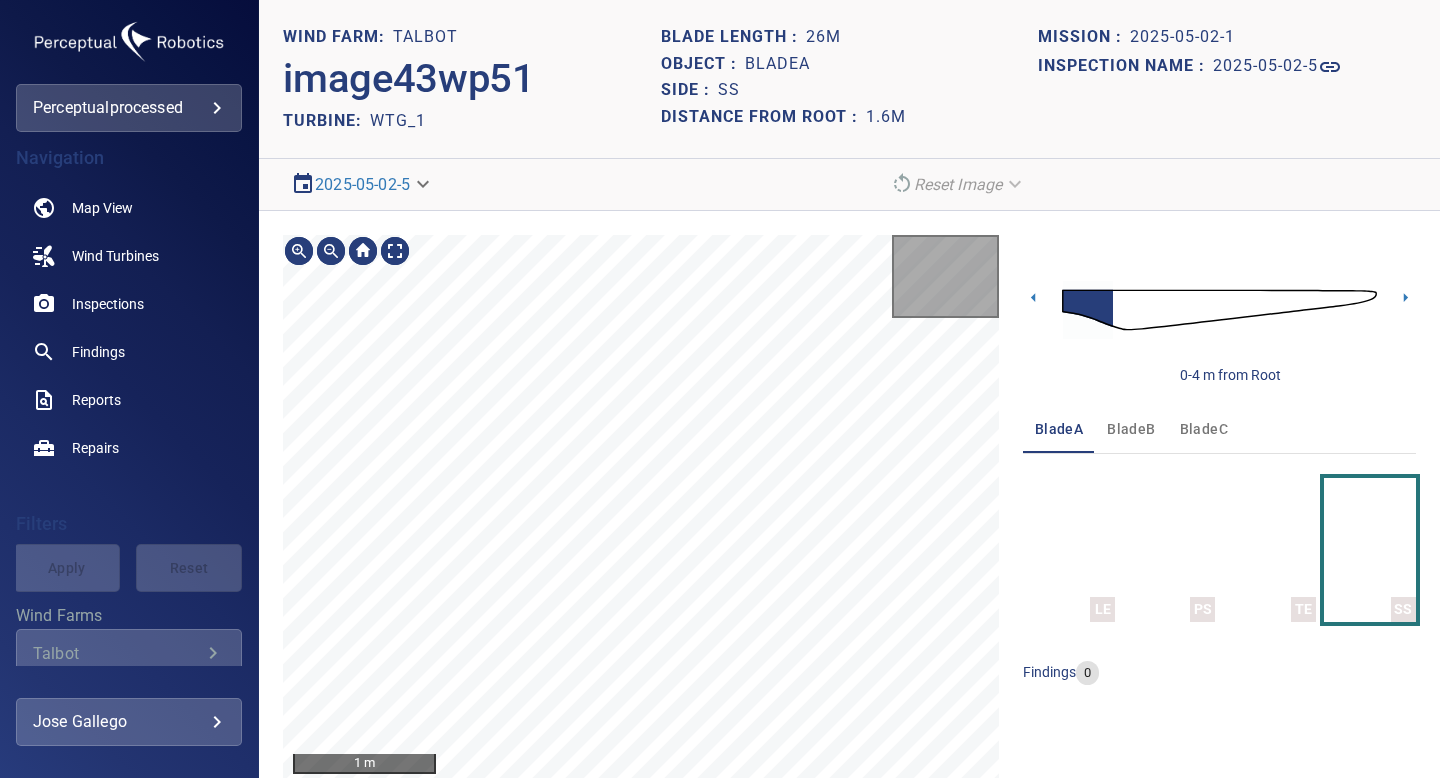 scroll, scrollTop: 0, scrollLeft: 0, axis: both 